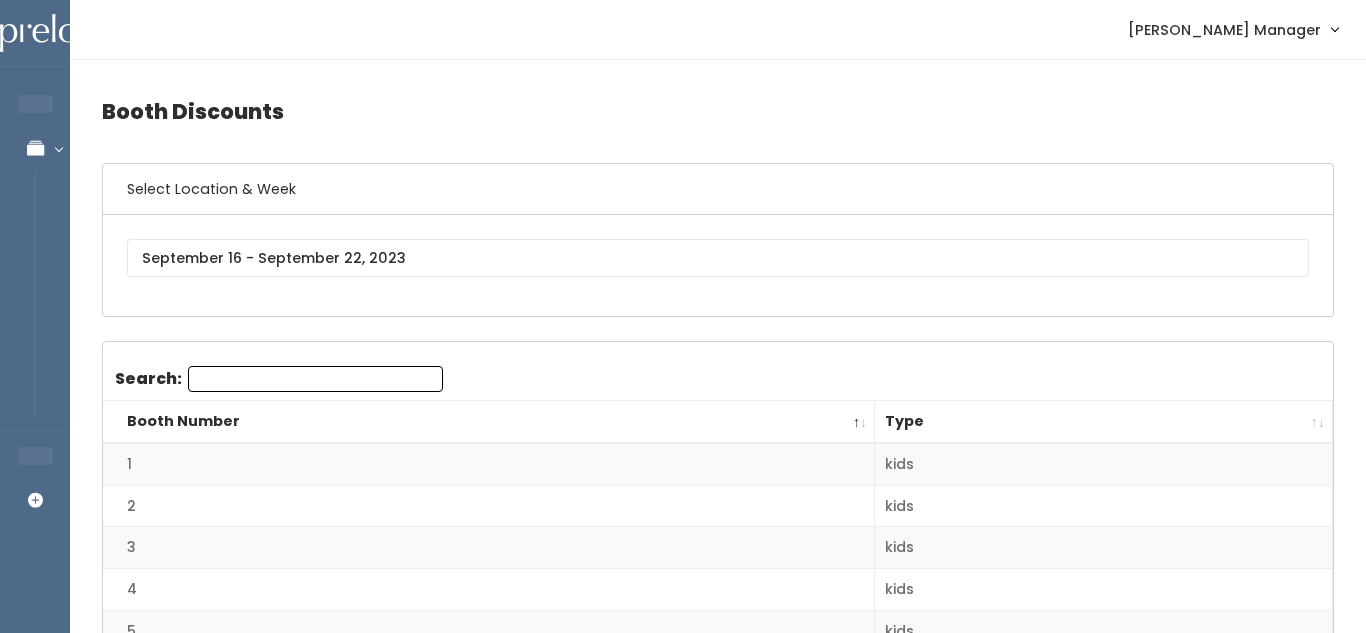 scroll, scrollTop: 0, scrollLeft: 0, axis: both 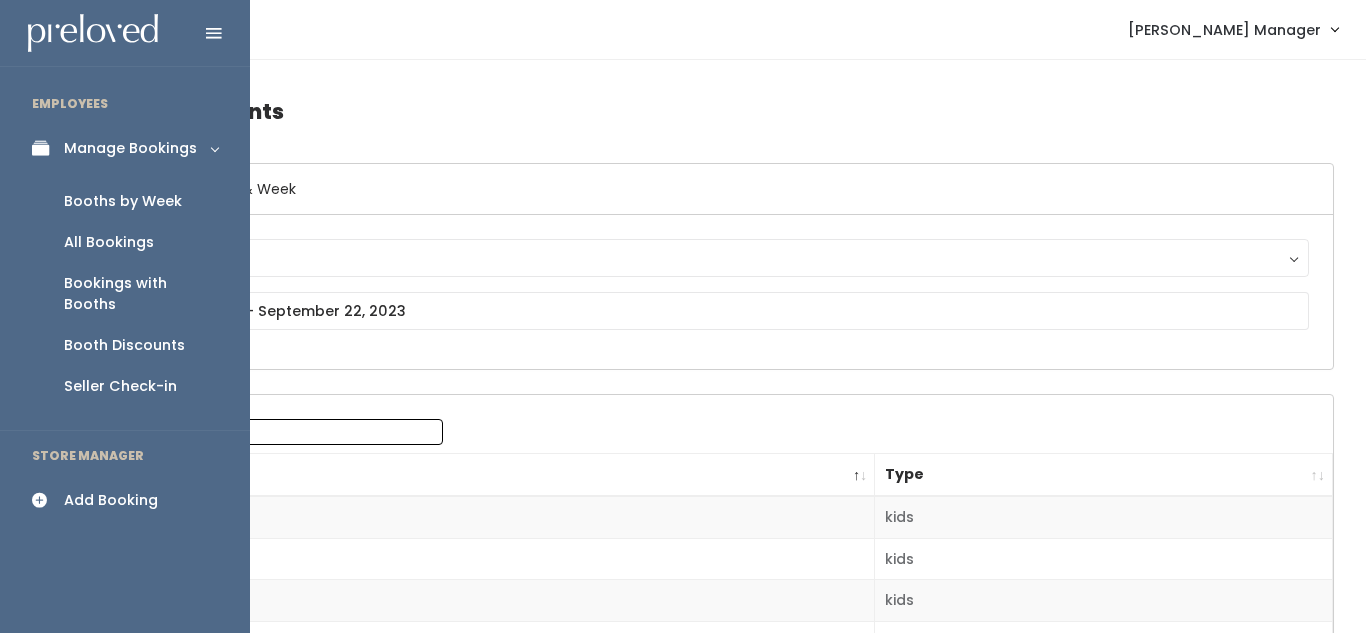 click on "All Bookings" at bounding box center (109, 242) 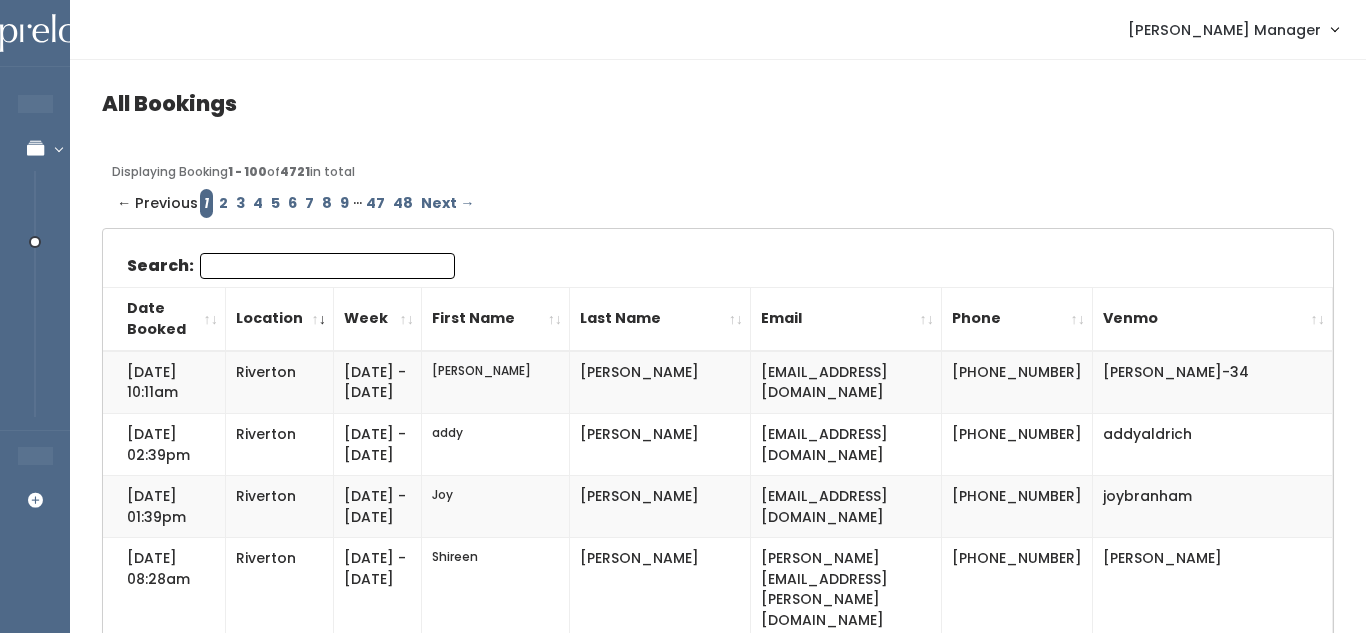 scroll, scrollTop: 0, scrollLeft: 0, axis: both 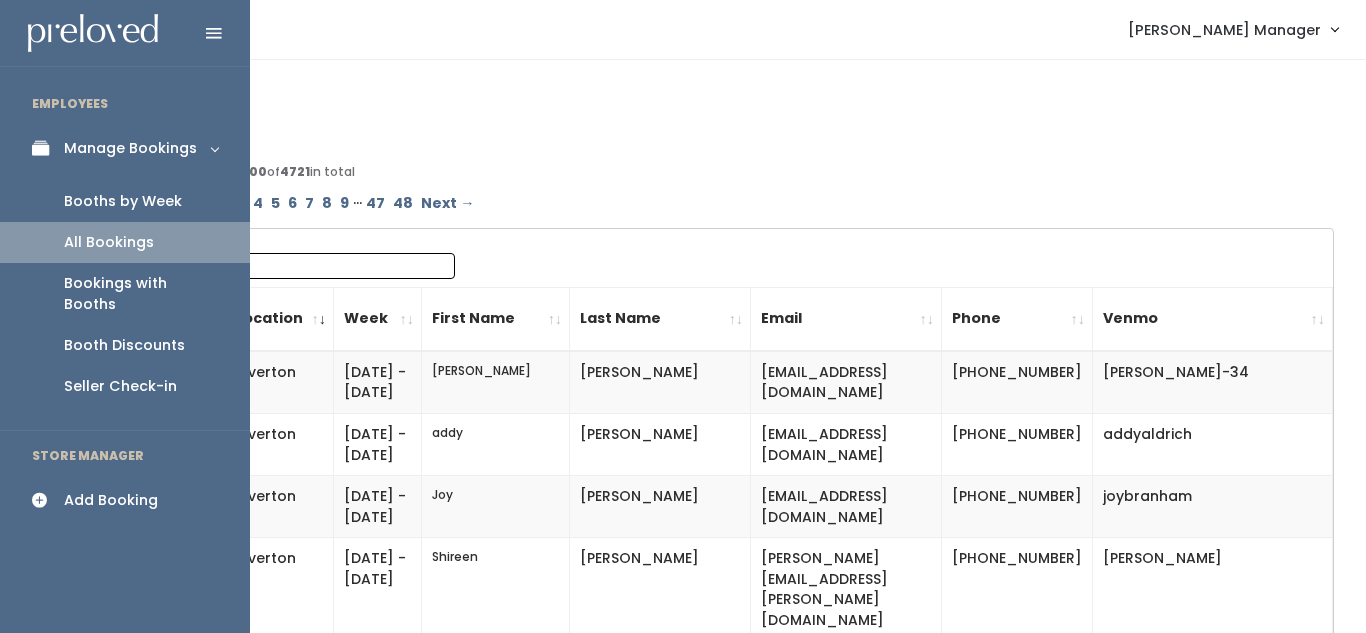 click on "Manage Bookings" at bounding box center (125, 148) 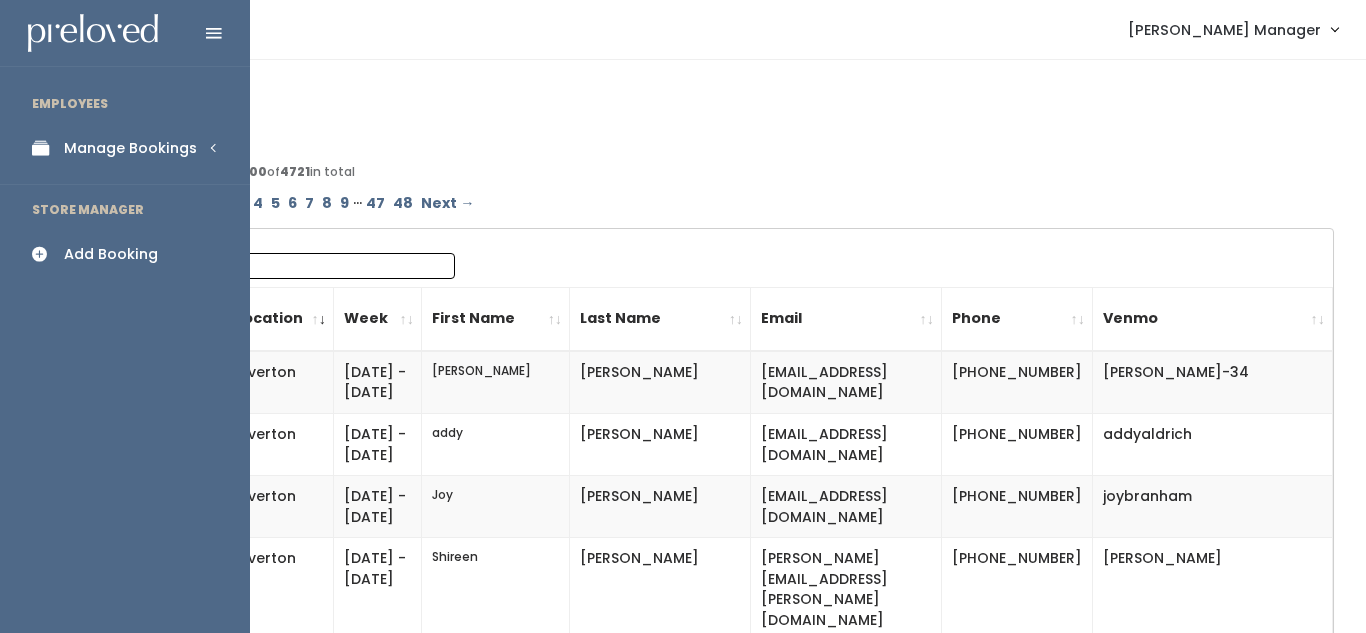 click on "Manage Bookings" at bounding box center (125, 148) 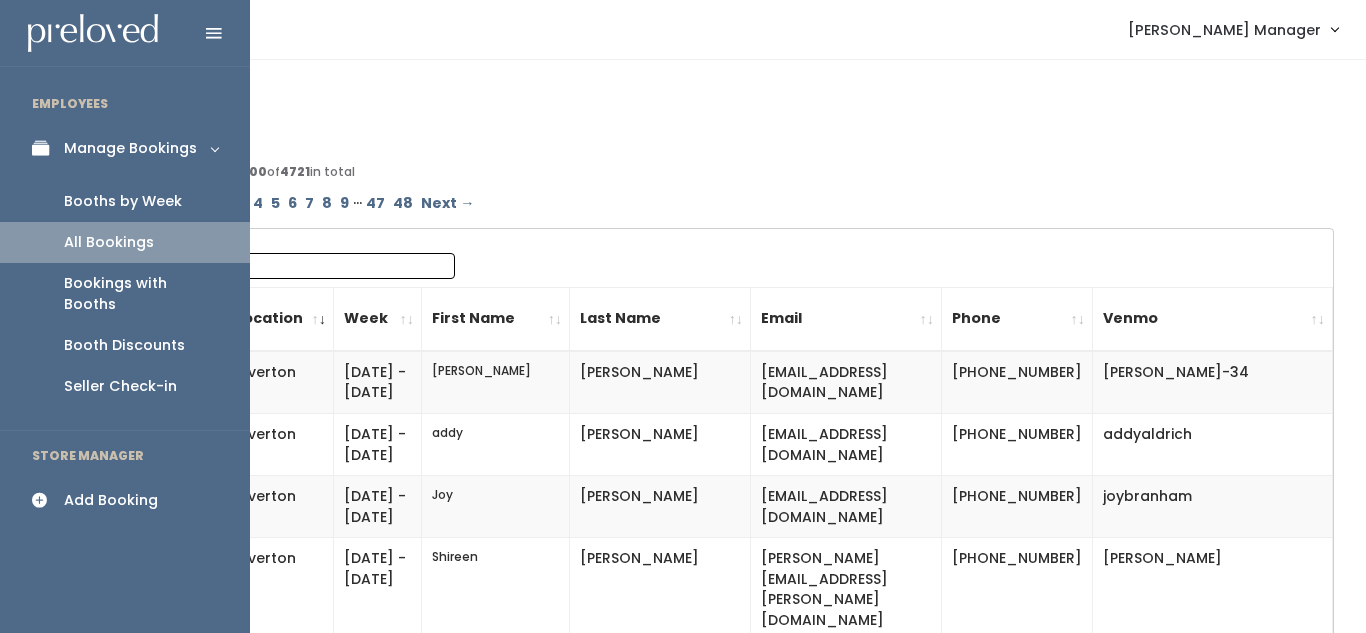 click on "Booths by Week" at bounding box center (123, 201) 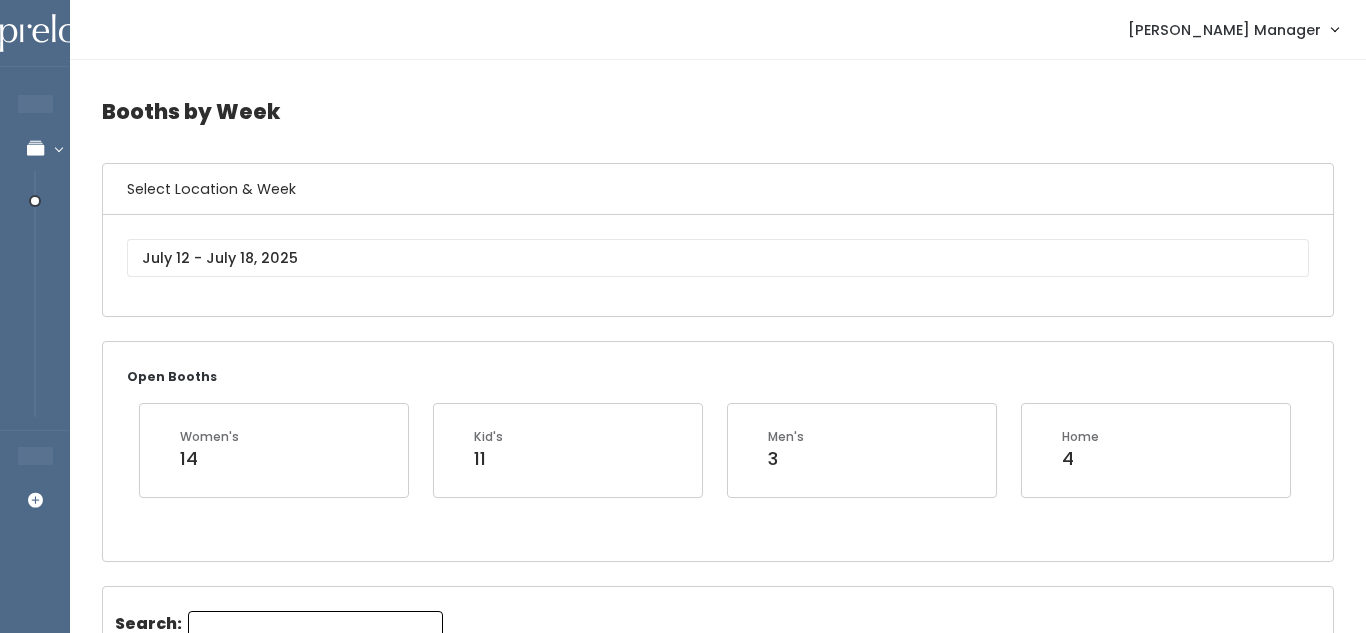scroll, scrollTop: 0, scrollLeft: 0, axis: both 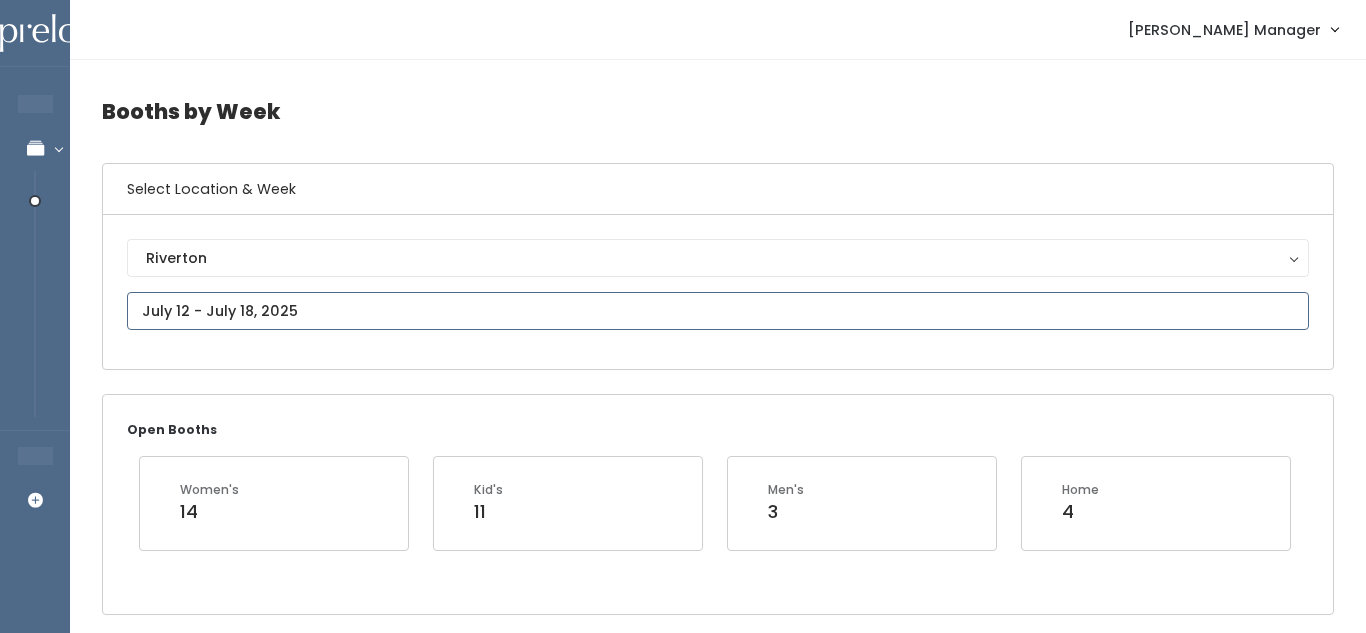 click on "EMPLOYEES
Manage Bookings
Booths by Week
All Bookings
Bookings with Booths
Booth Discounts
Seller Check-in
STORE MANAGER
Add Booking
Riverton Manager
Admin Home" at bounding box center (683, 2260) 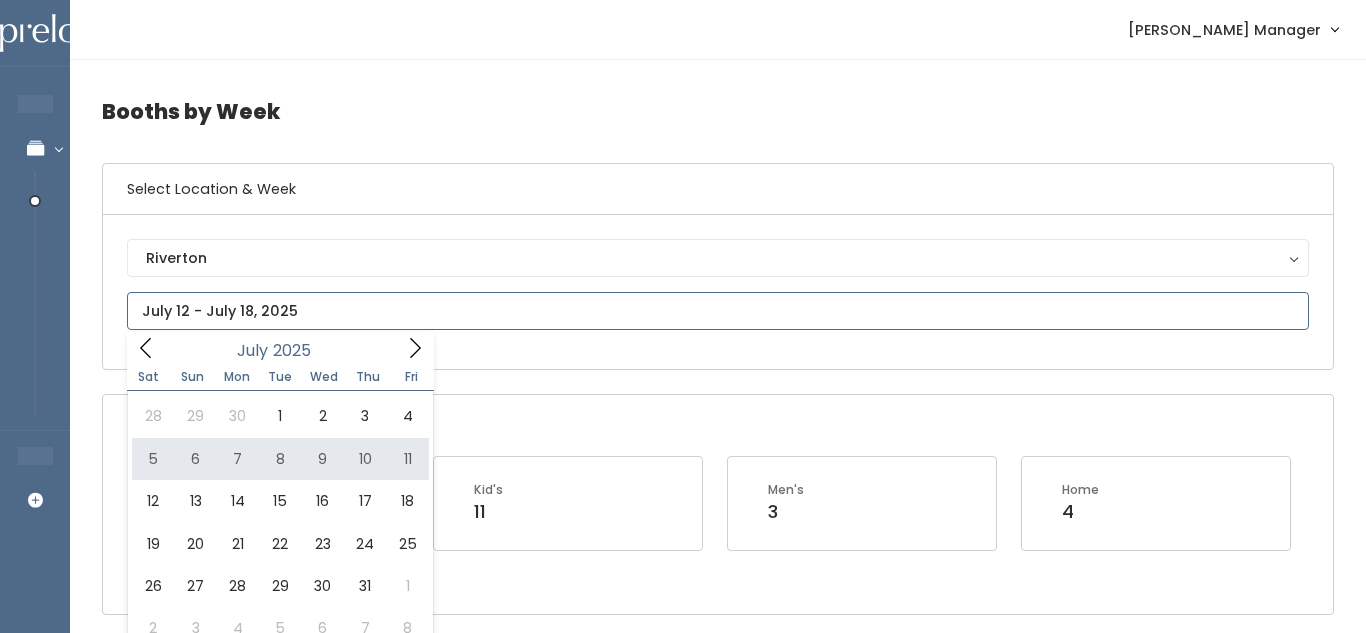 type on "July 5 to July 11" 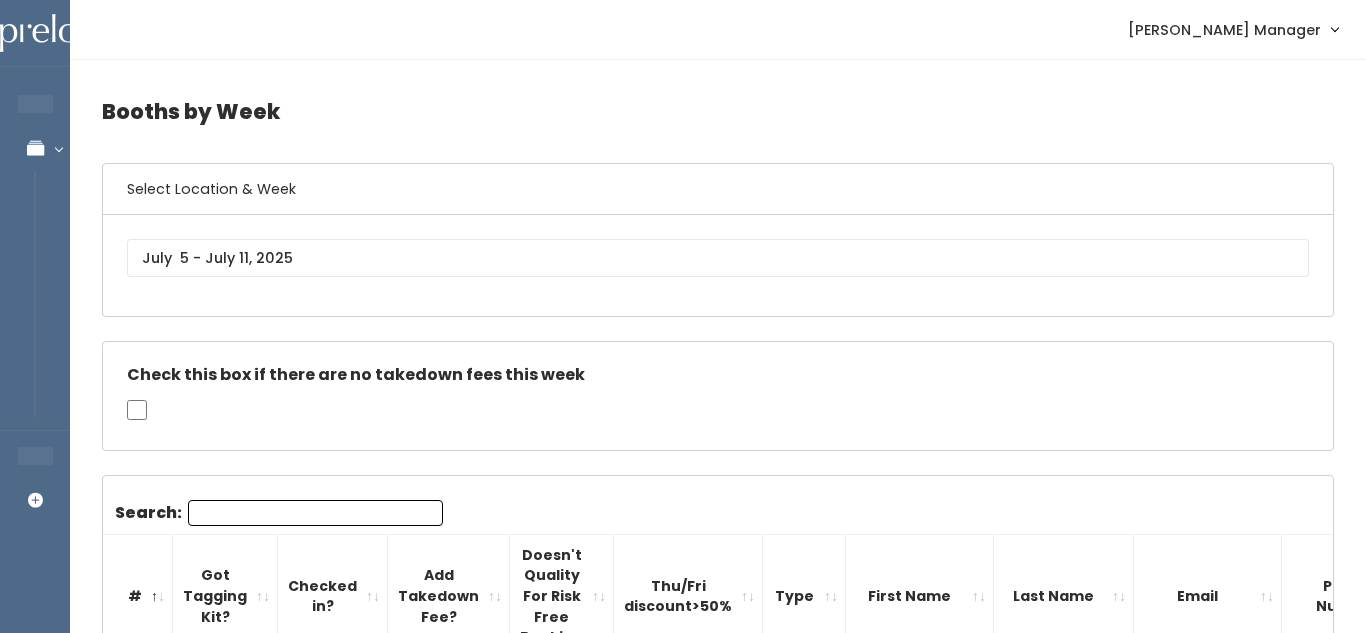 scroll, scrollTop: 0, scrollLeft: 0, axis: both 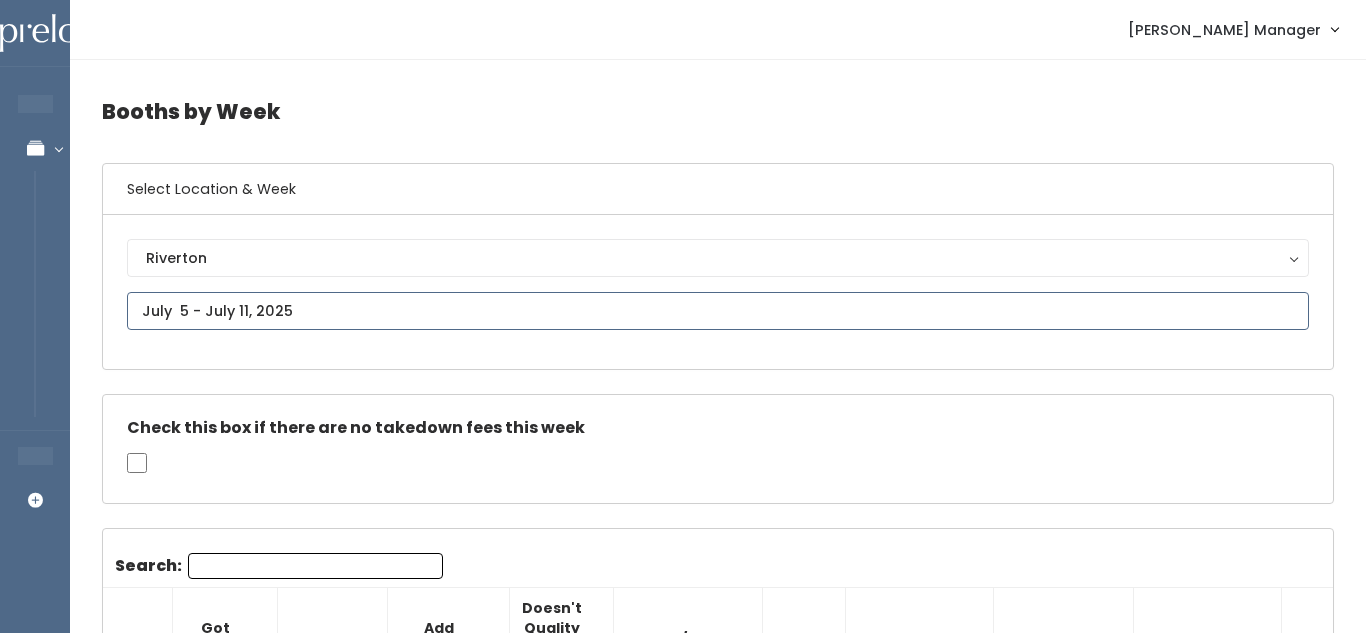 click at bounding box center [718, 311] 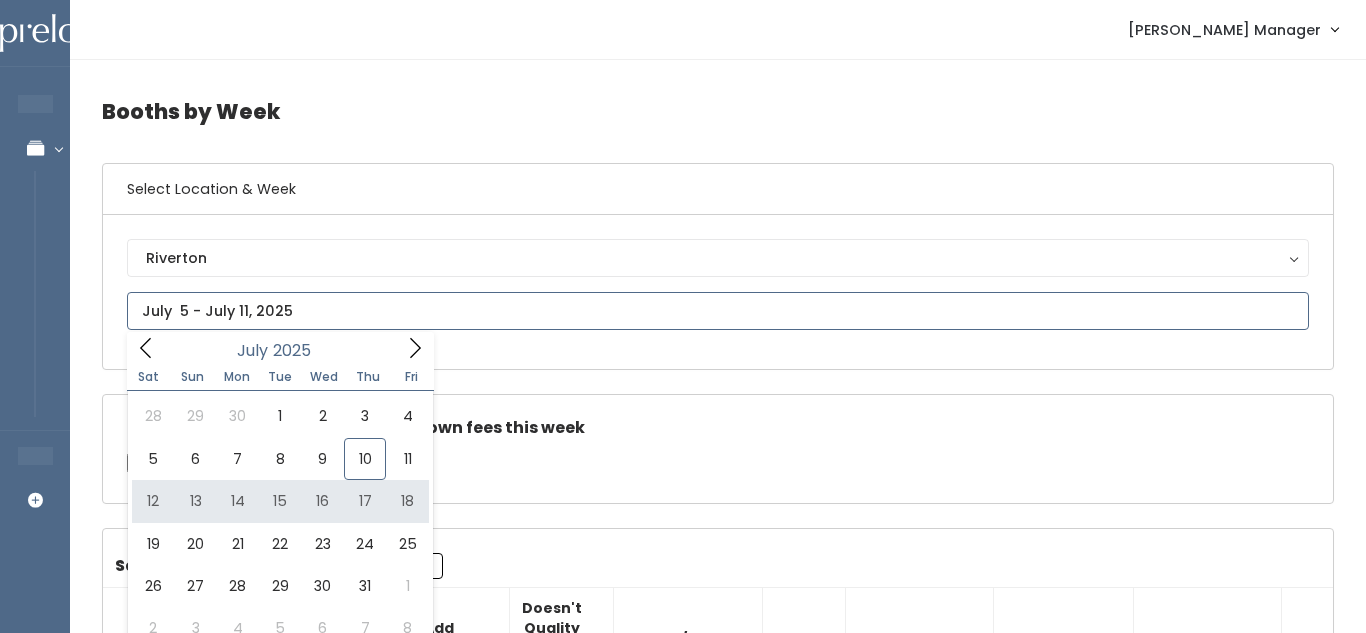 type on "July 12 to July 18" 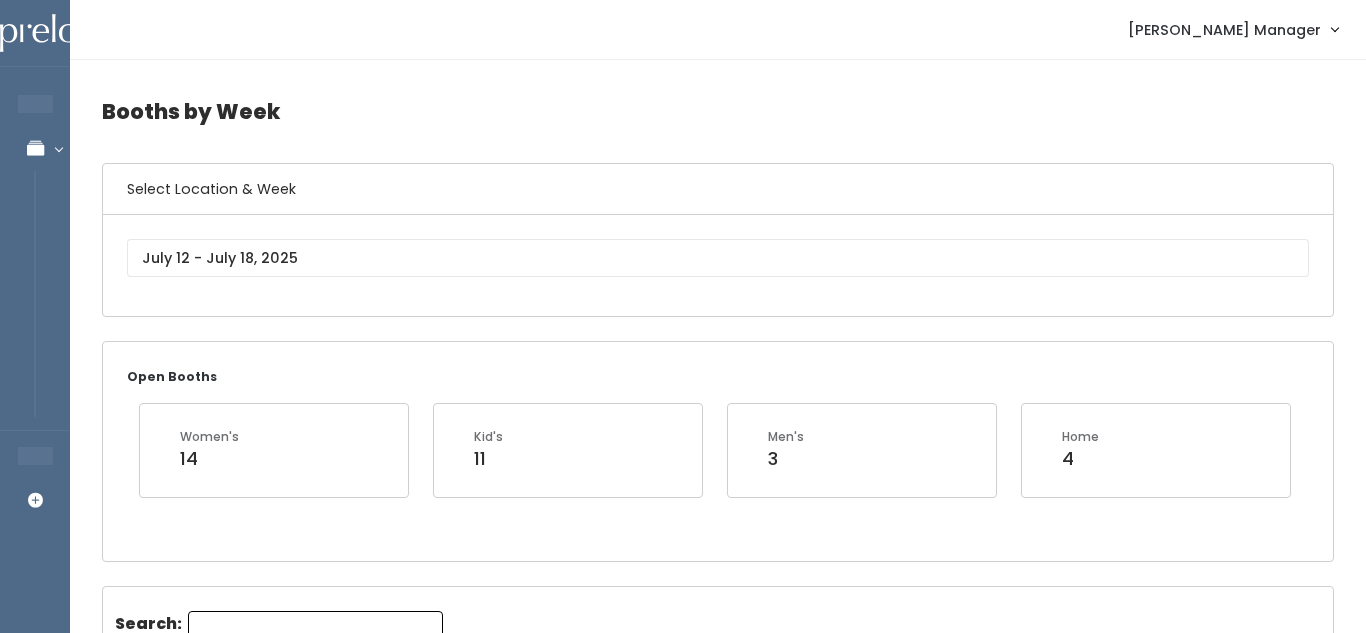 scroll, scrollTop: 0, scrollLeft: 0, axis: both 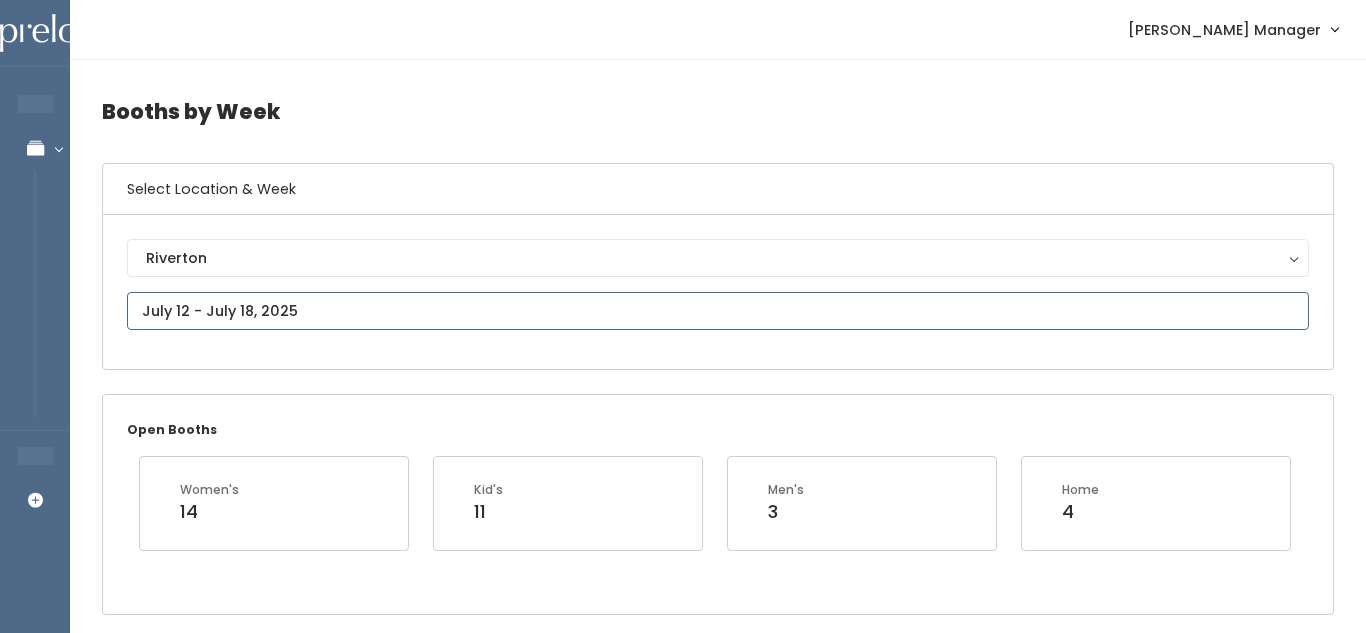 click at bounding box center (718, 311) 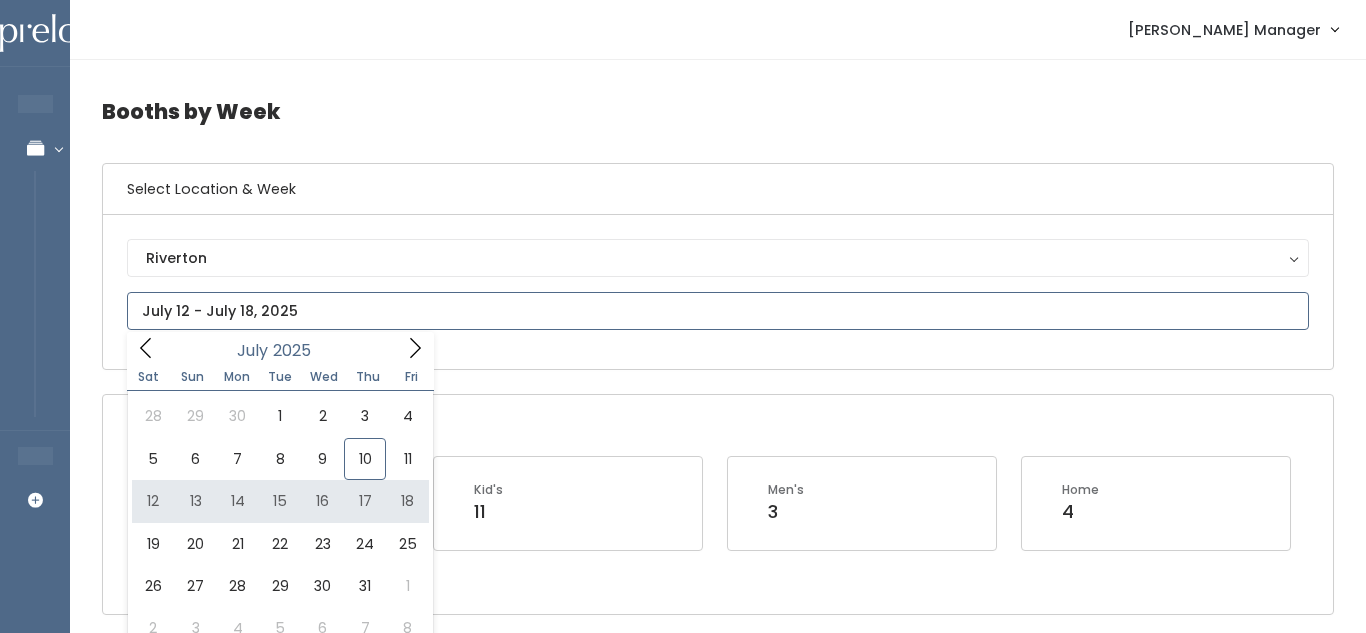 type on "[DATE] to [DATE]" 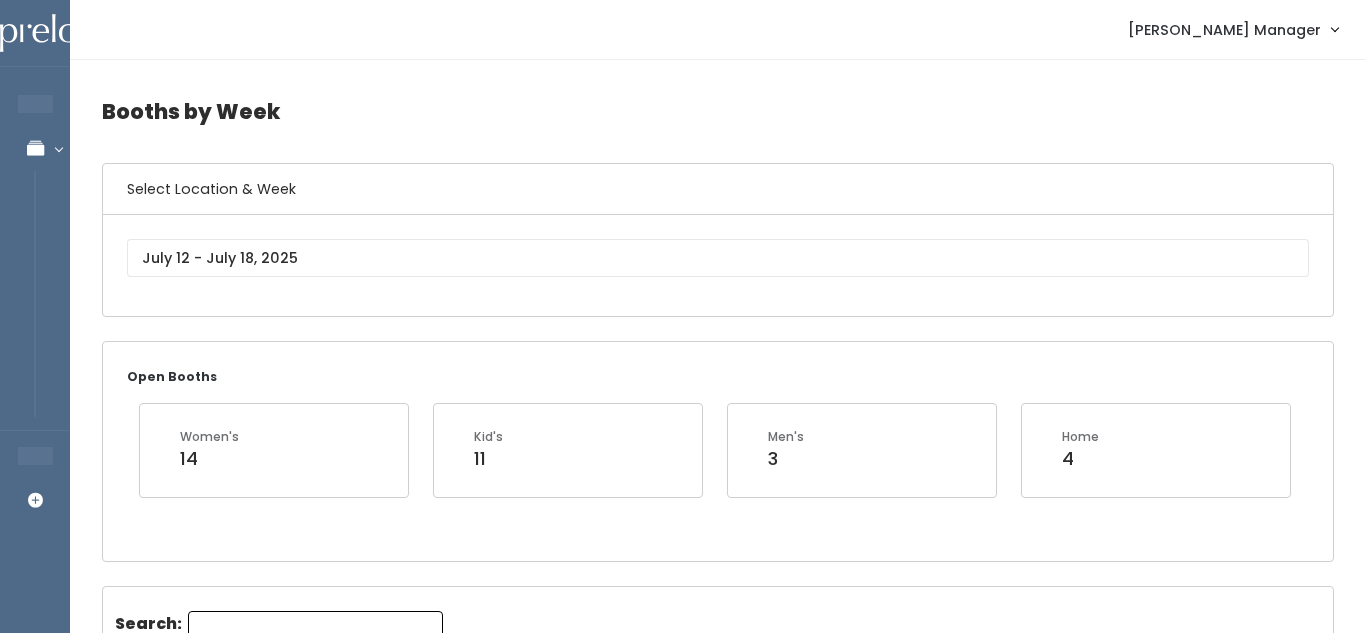 scroll, scrollTop: 0, scrollLeft: 0, axis: both 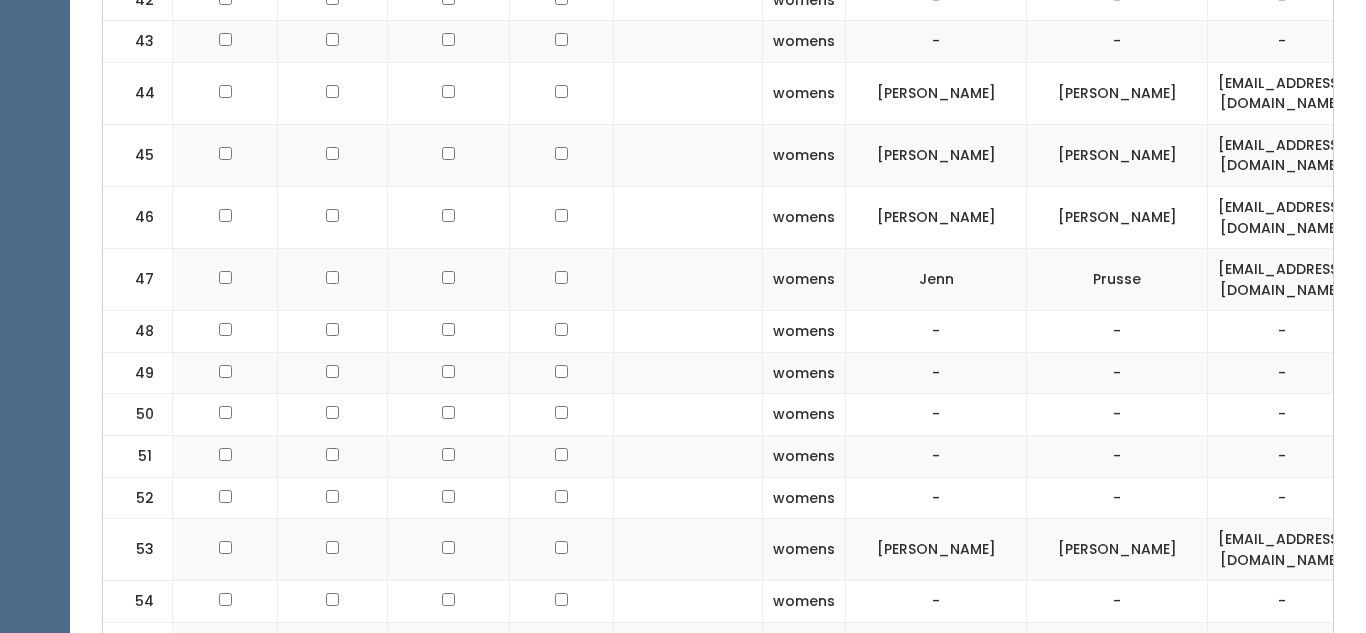 click on "55" at bounding box center (138, 653) 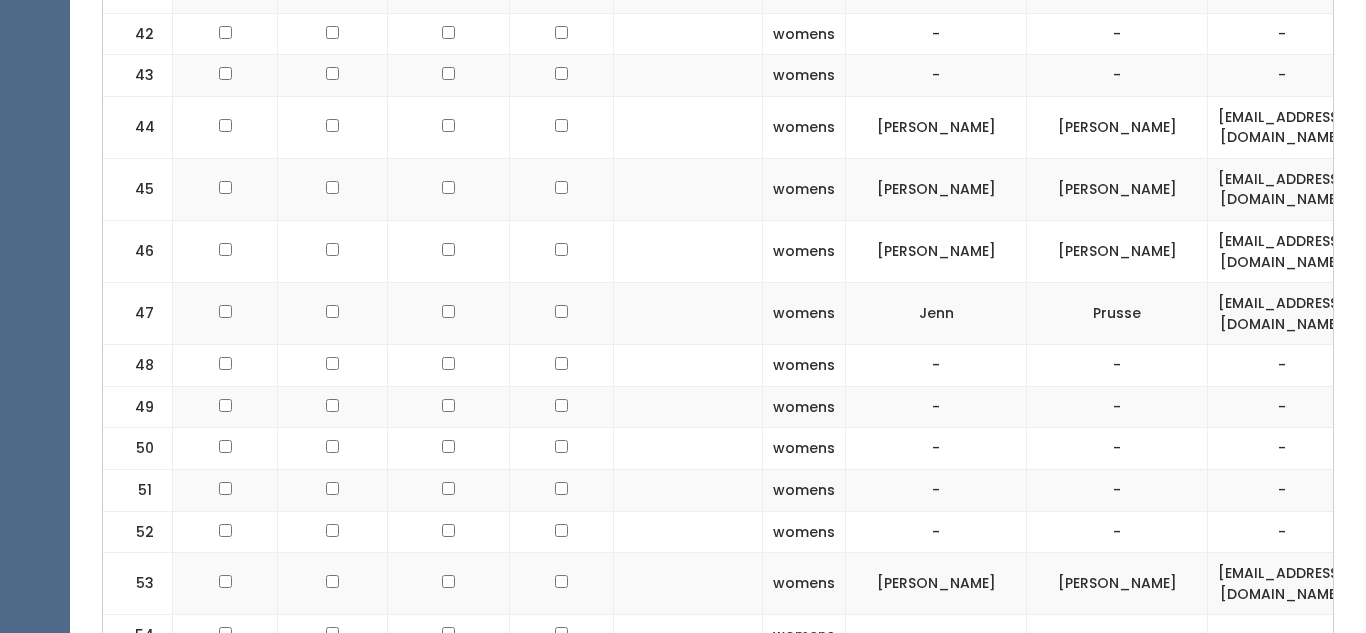 scroll, scrollTop: 0, scrollLeft: 0, axis: both 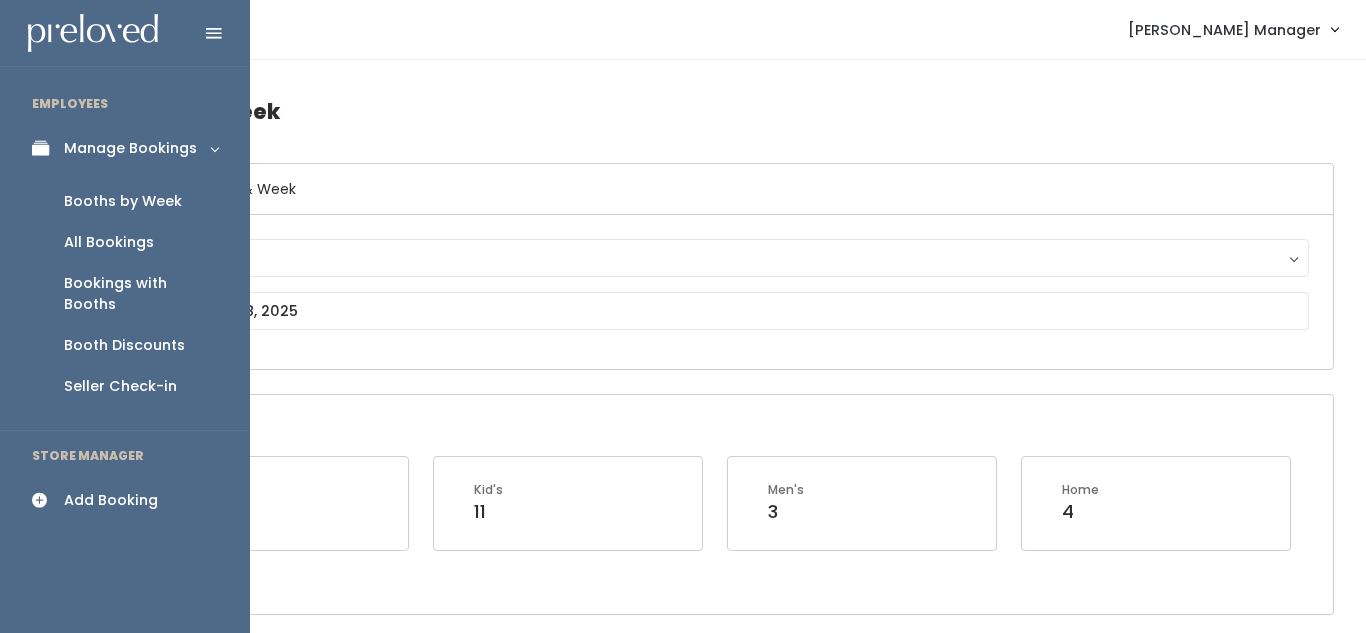 click on "Add Booking" at bounding box center (111, 500) 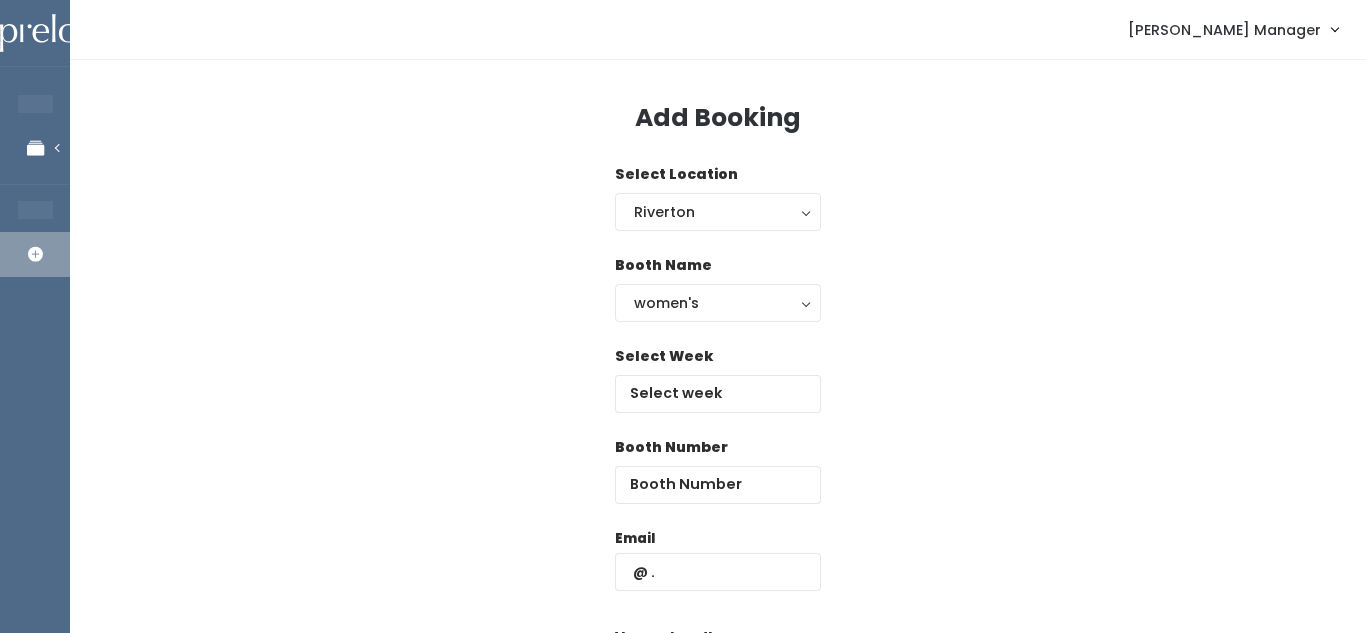 scroll, scrollTop: 0, scrollLeft: 0, axis: both 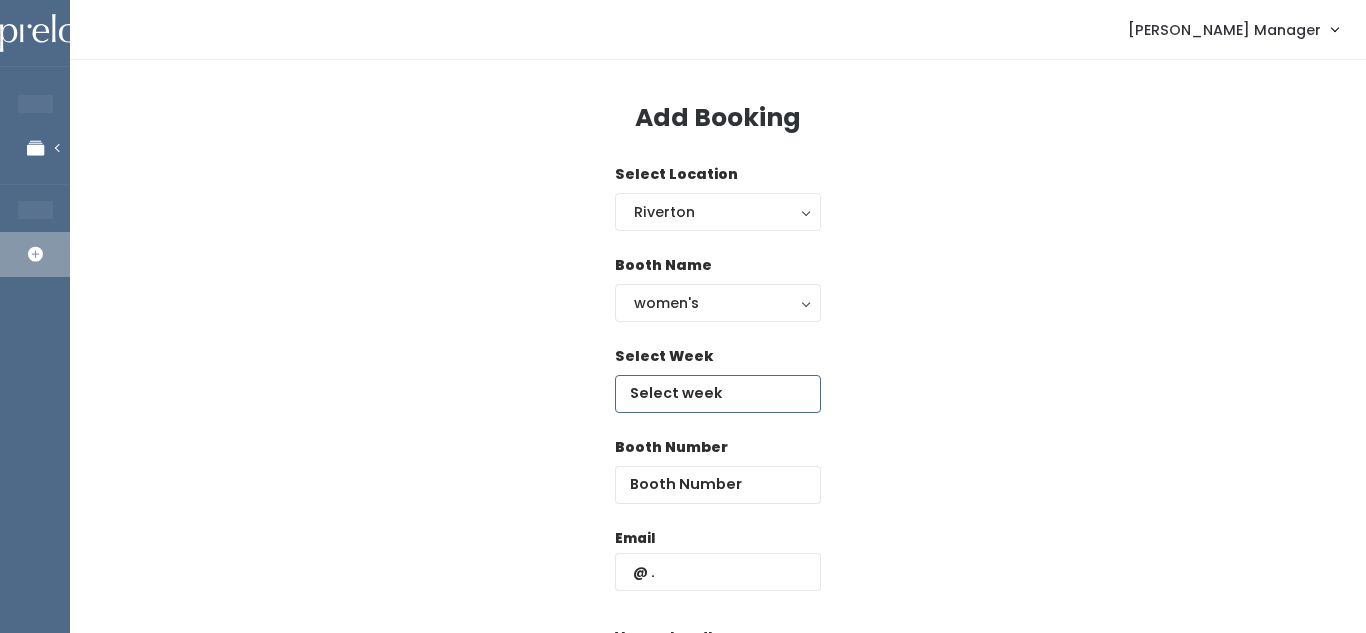 click at bounding box center [718, 394] 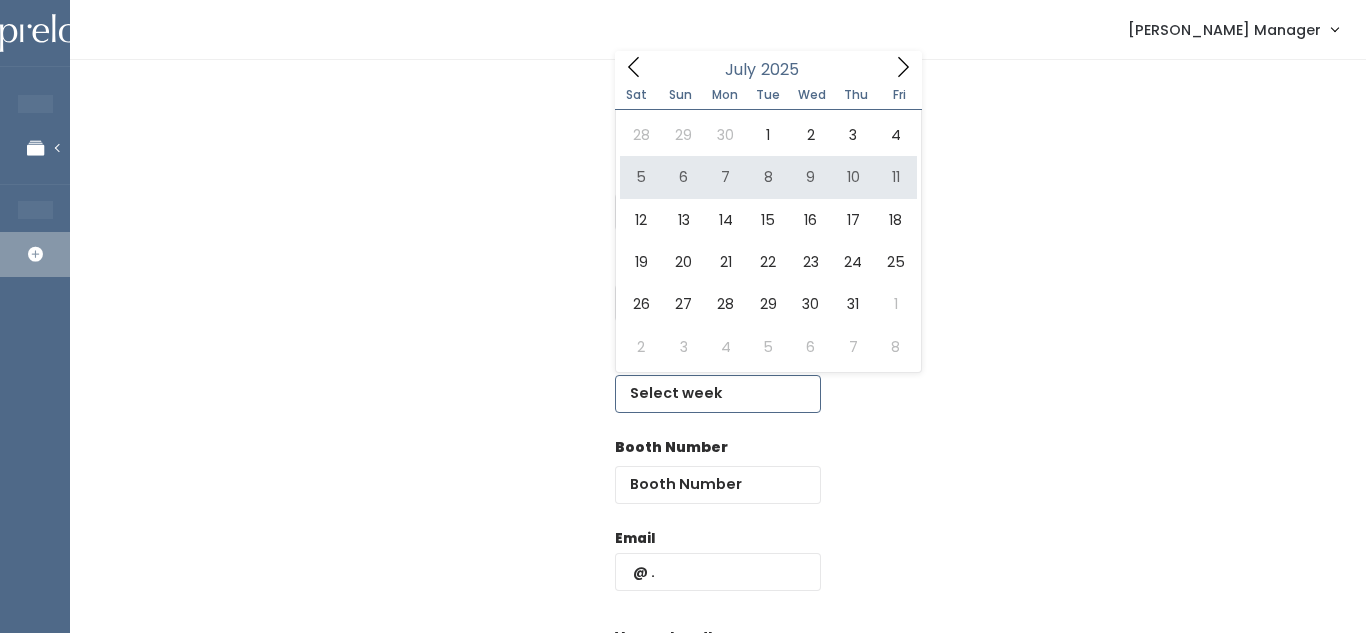 type on "[DATE] to [DATE]" 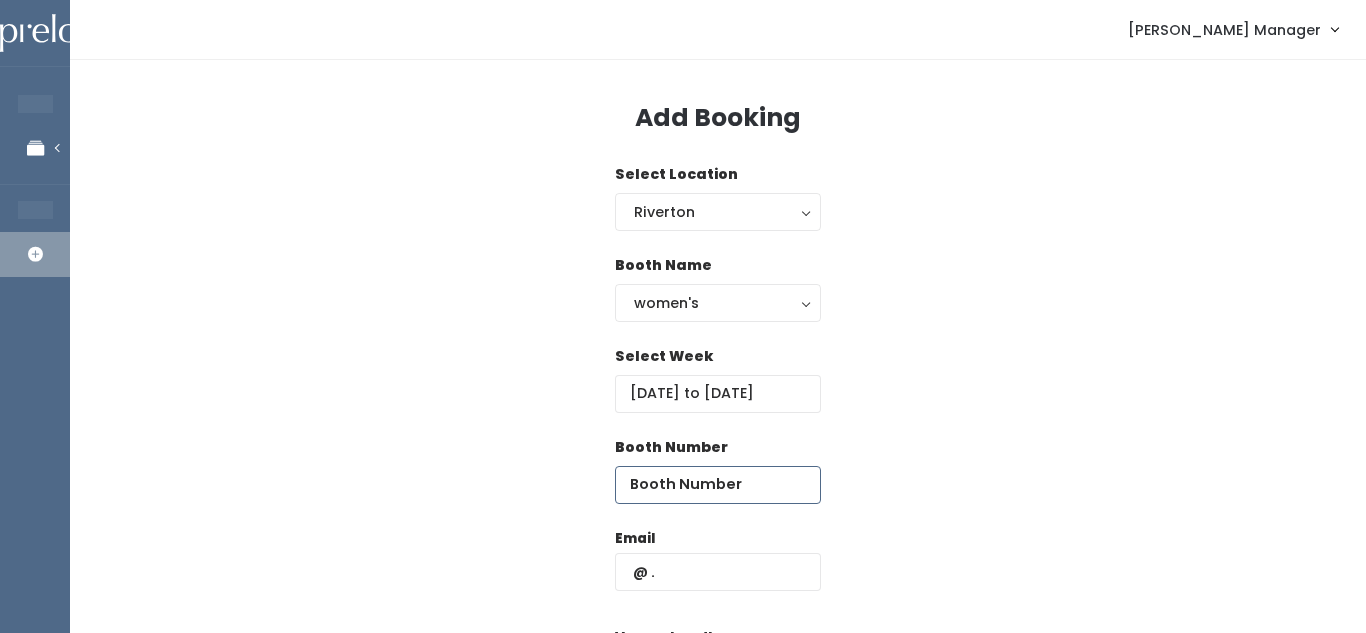 click at bounding box center (718, 485) 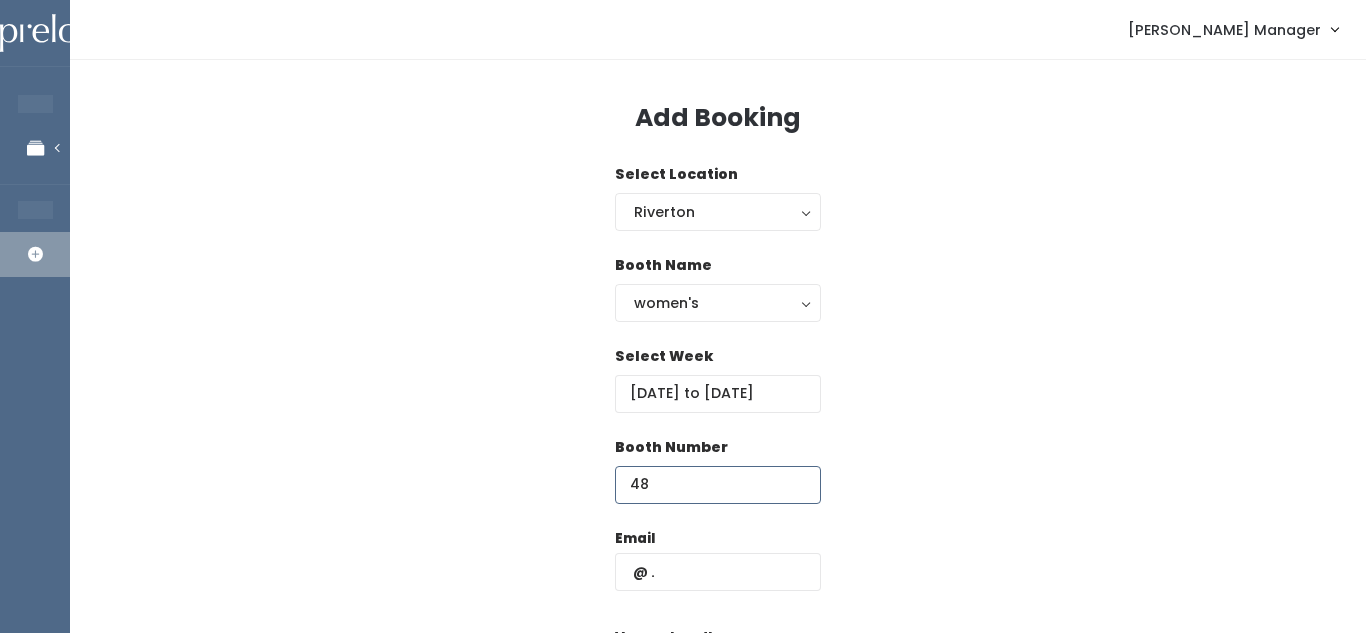 type on "48" 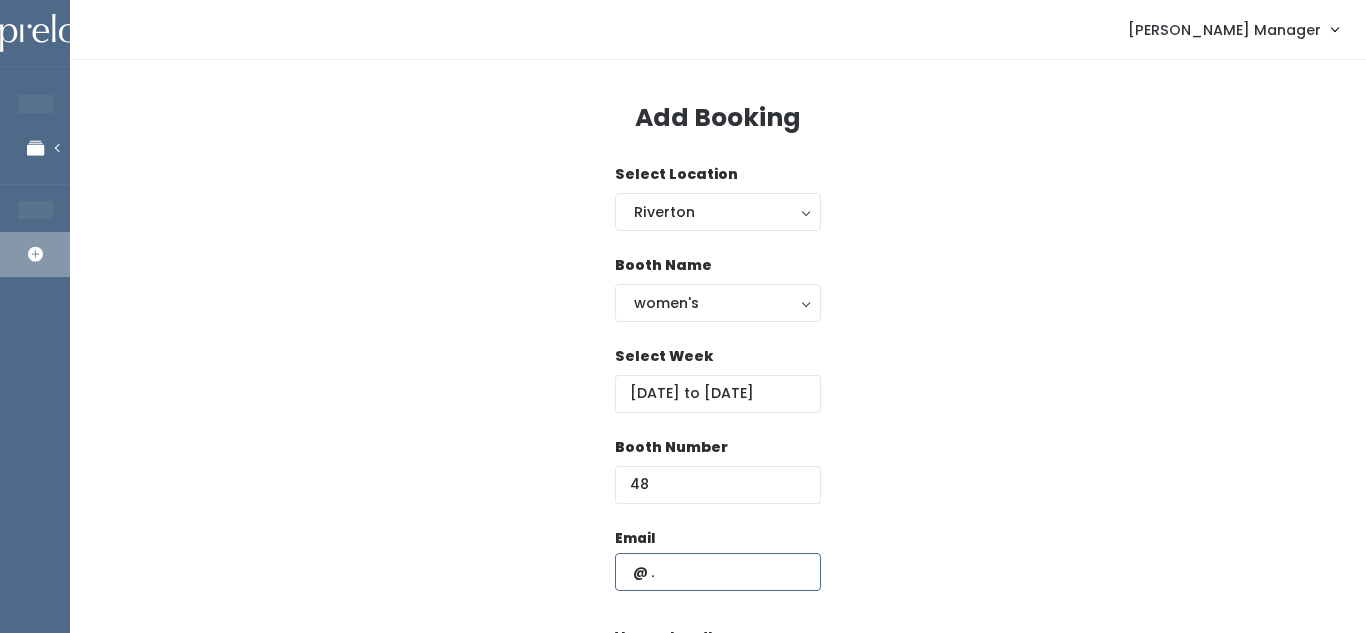 click at bounding box center (718, 572) 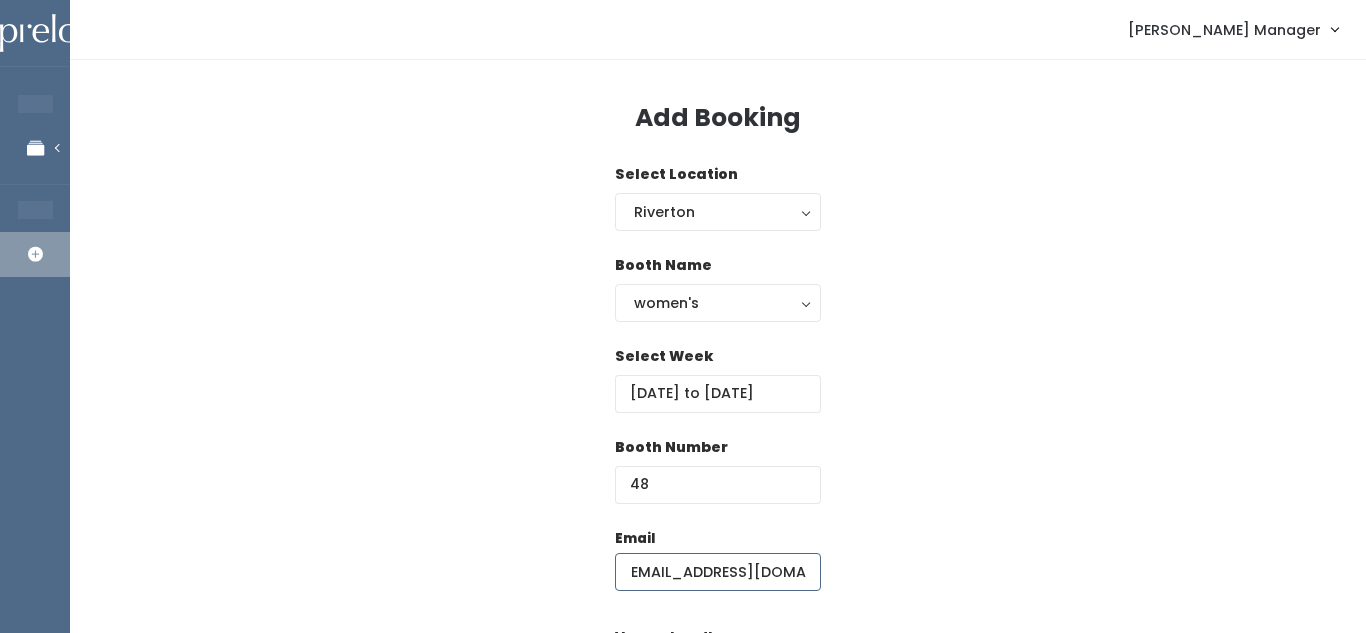 scroll, scrollTop: 0, scrollLeft: 21, axis: horizontal 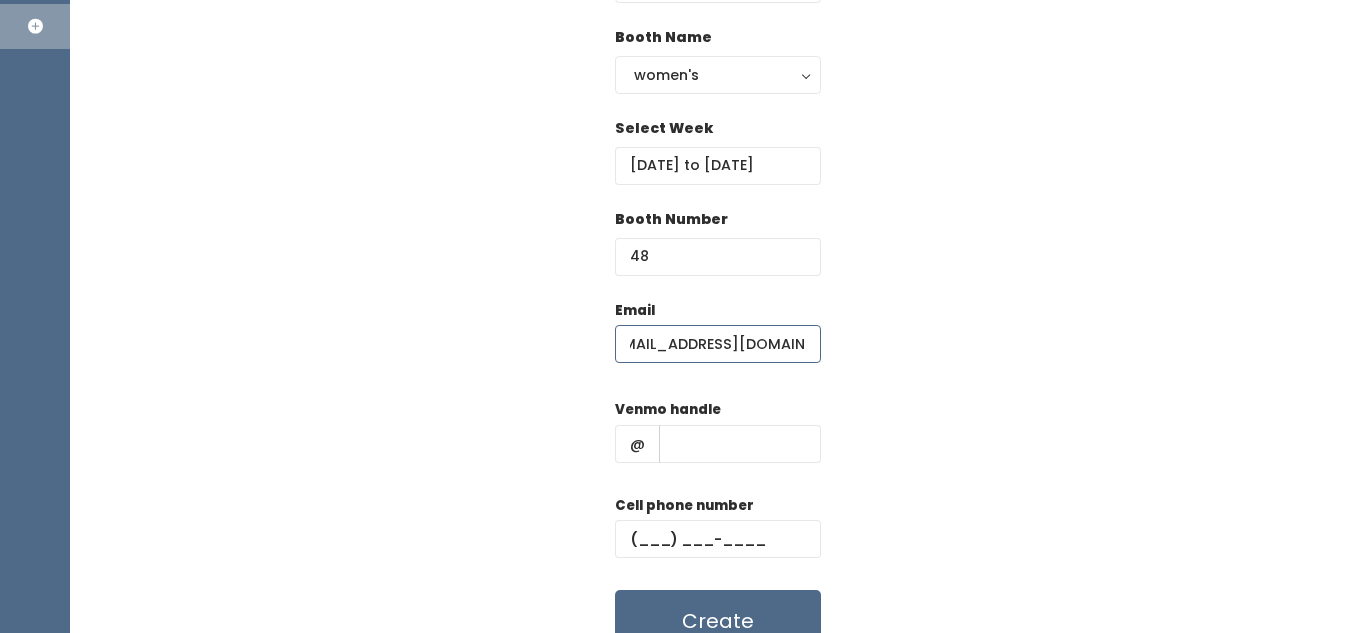 type on "paigehigbee13@gmail.com" 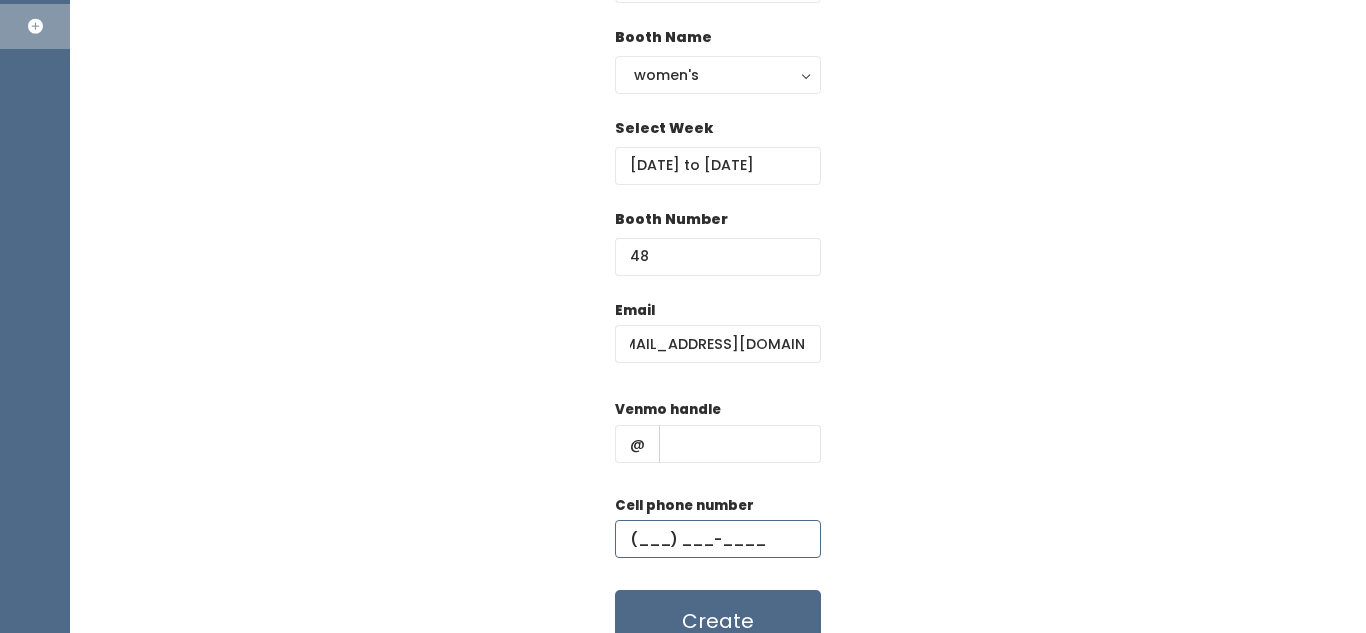 click at bounding box center (718, 539) 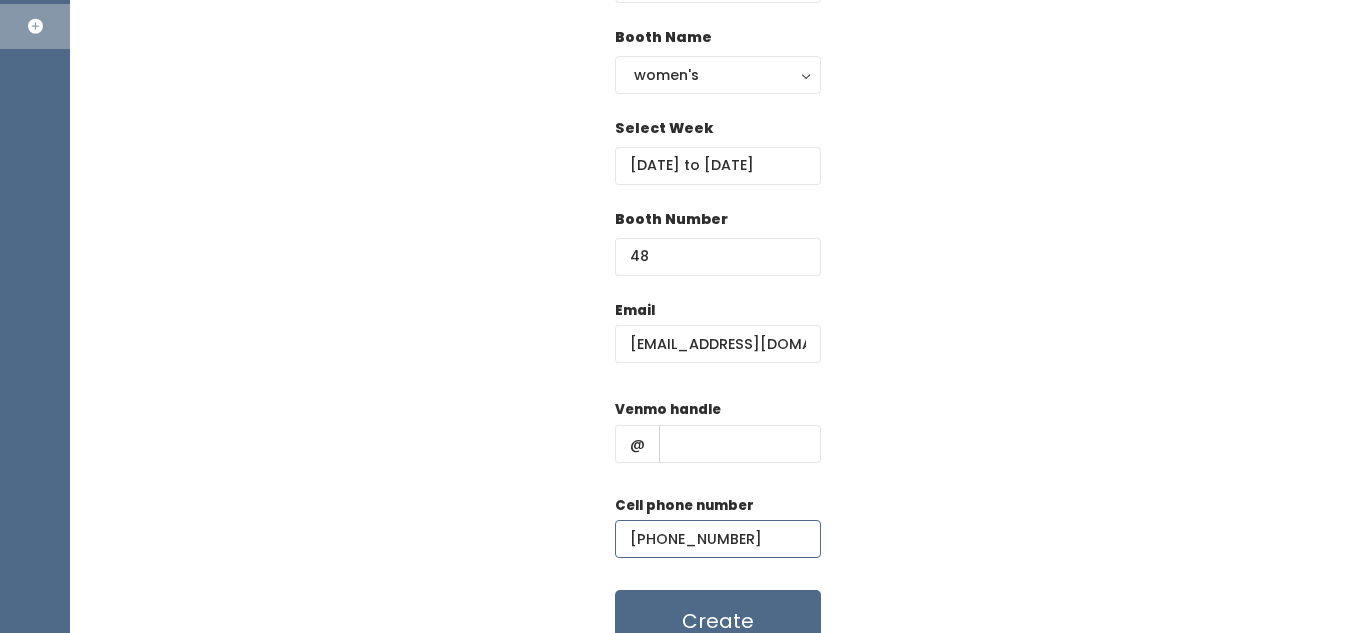 type on "(801) 808-4118" 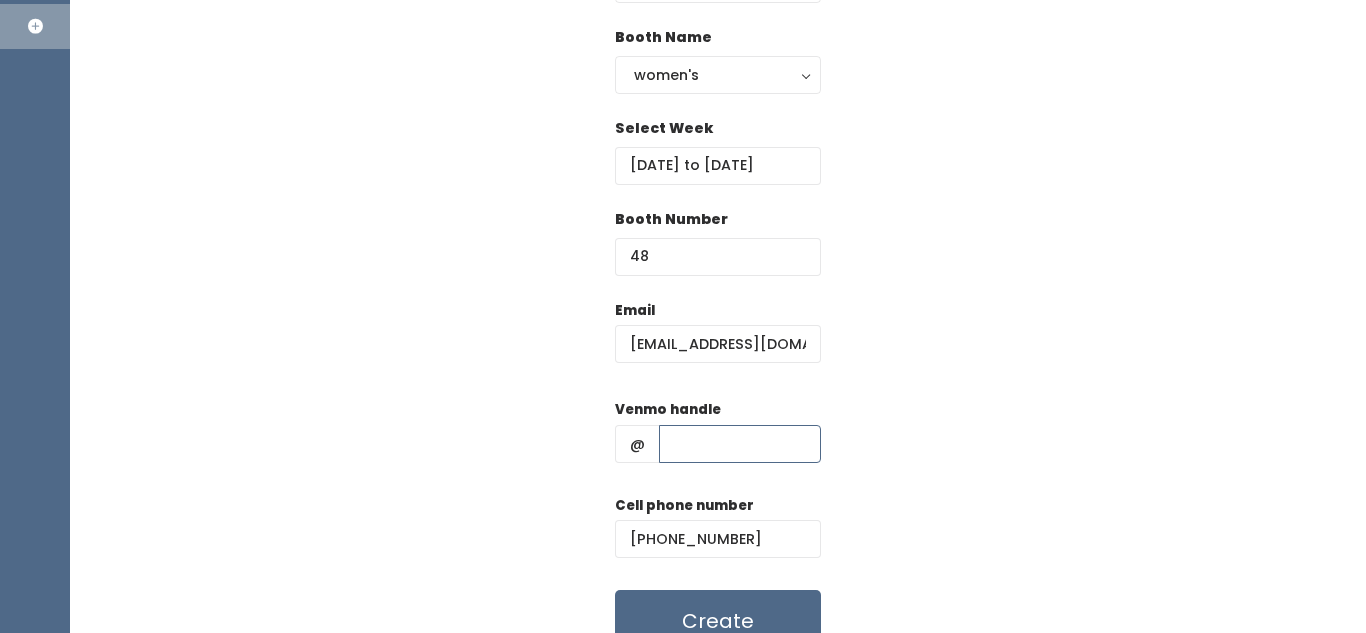click at bounding box center [740, 444] 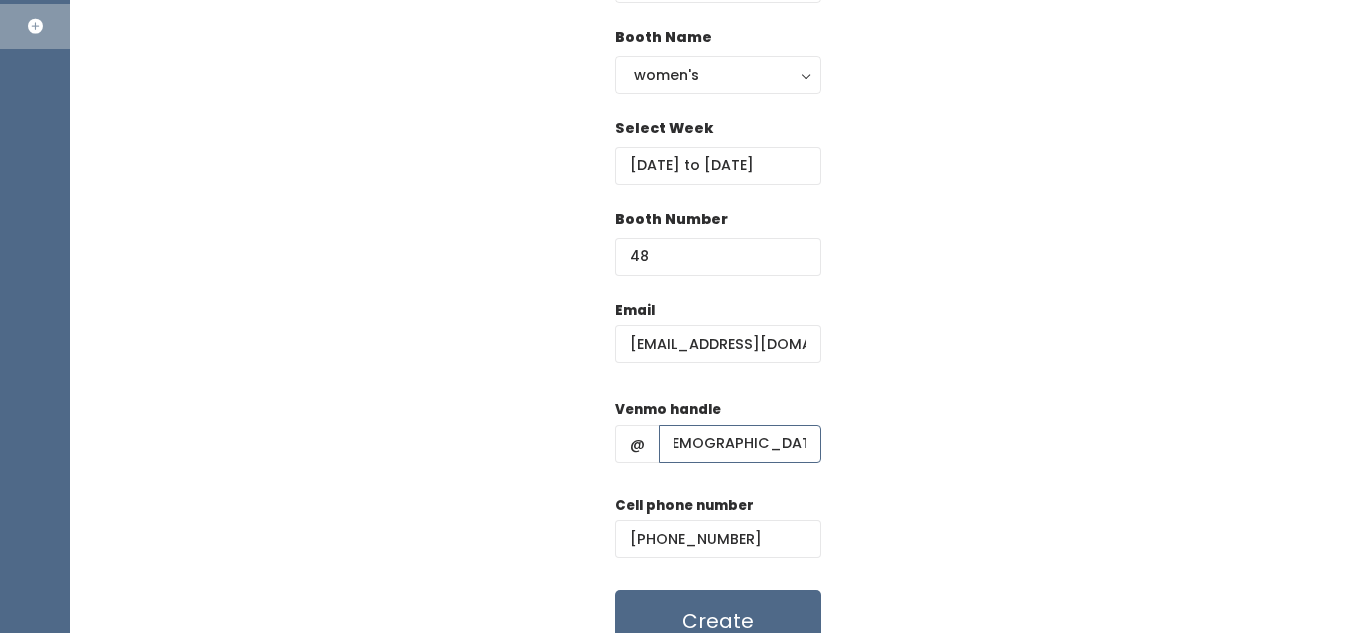 scroll, scrollTop: 0, scrollLeft: 20, axis: horizontal 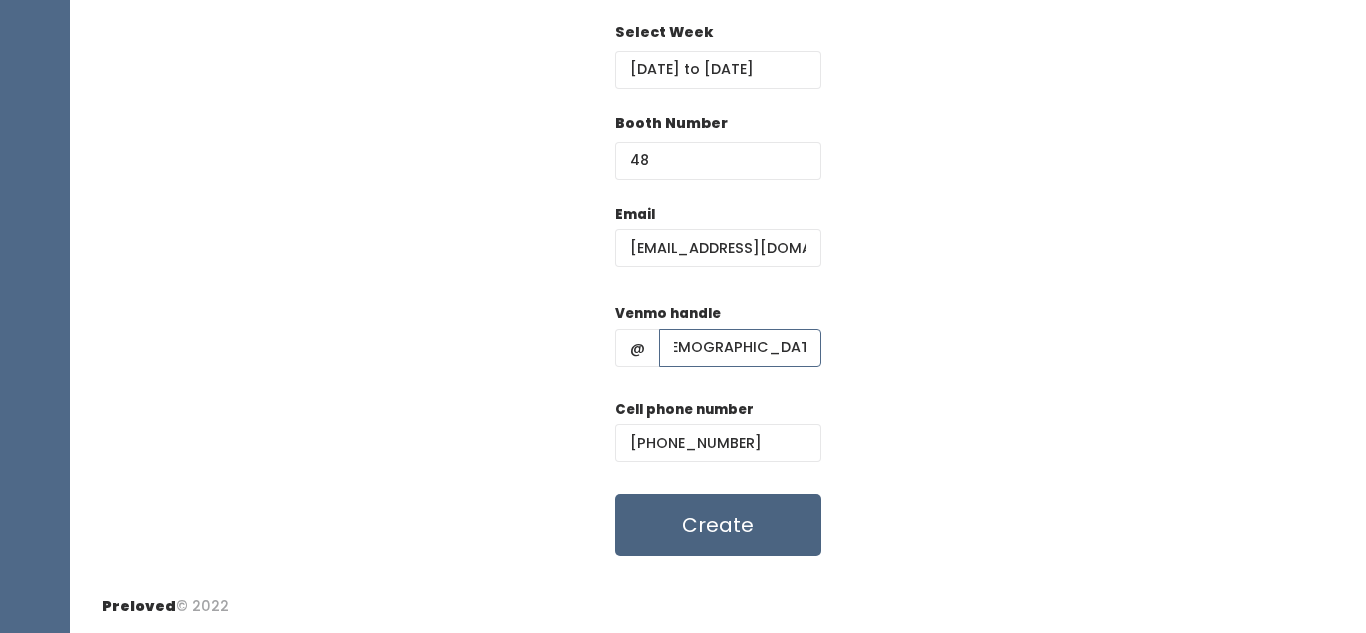 type on "paigechristiansen123" 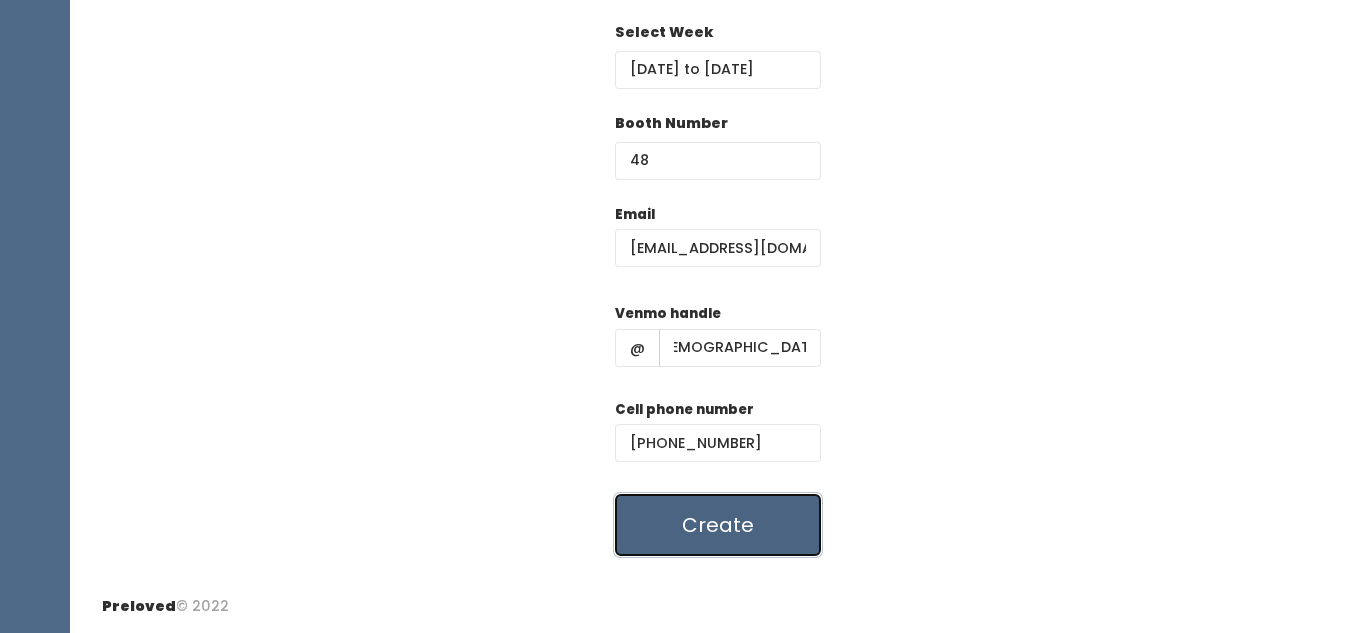 click on "Create" at bounding box center (718, 525) 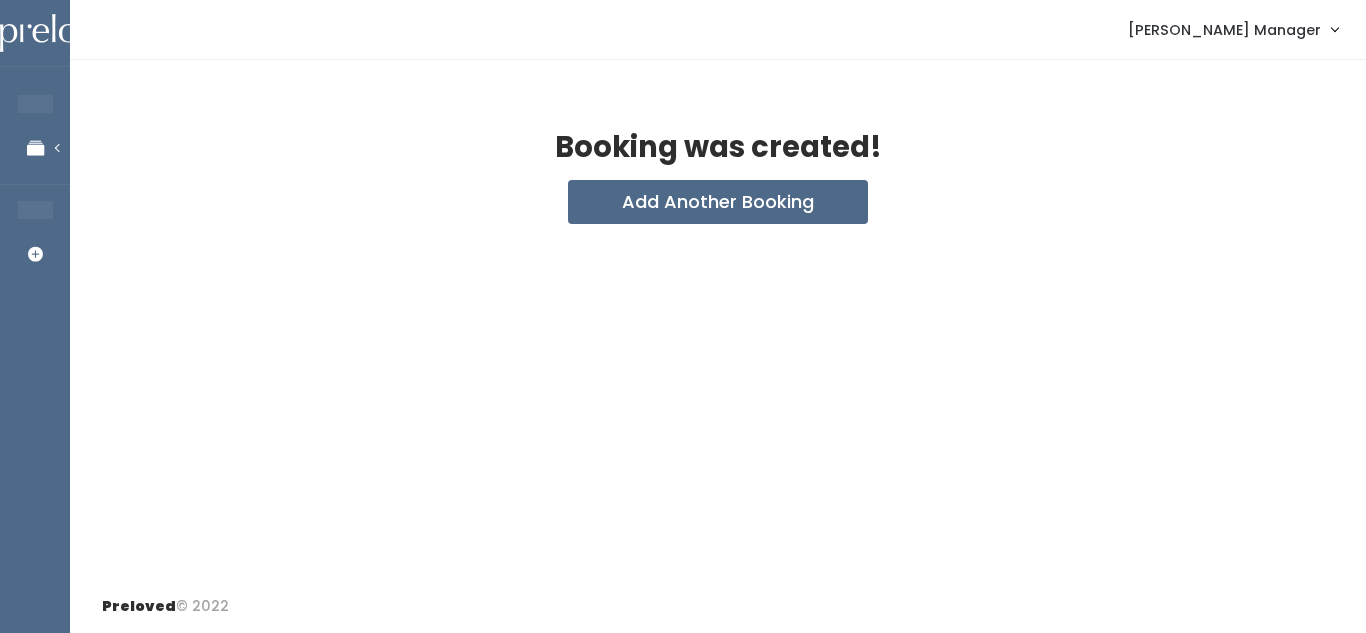 scroll, scrollTop: 0, scrollLeft: 0, axis: both 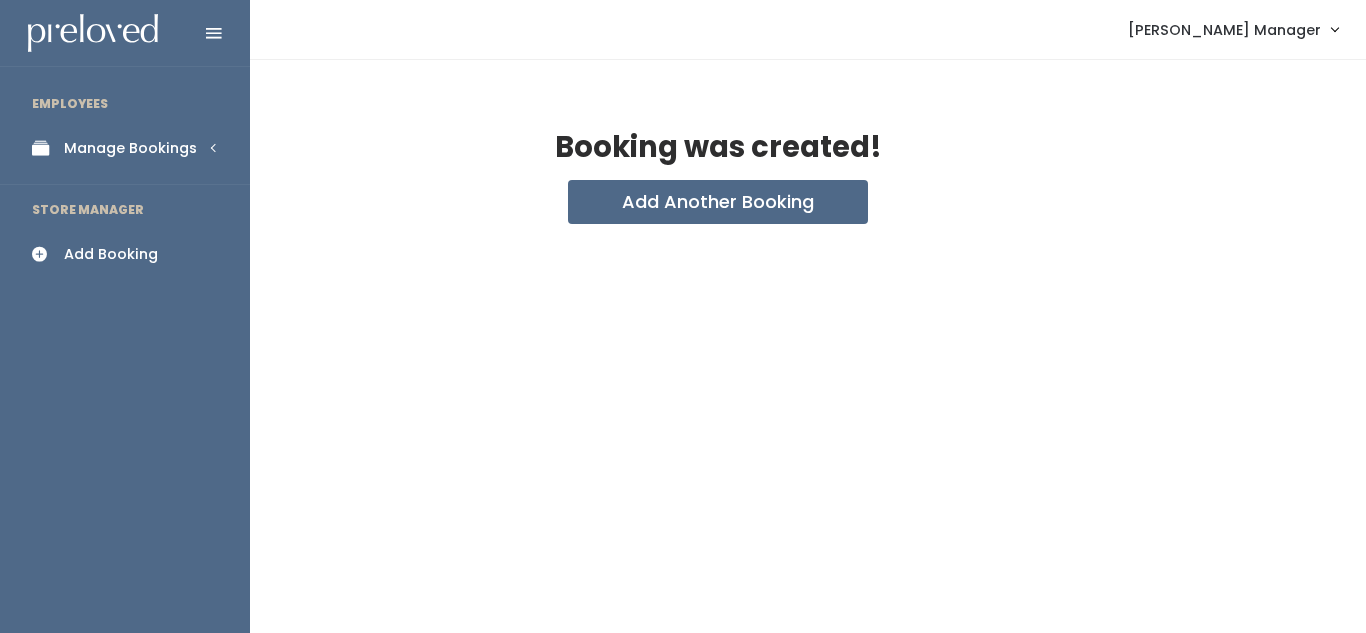 click on "Manage Bookings" at bounding box center (130, 148) 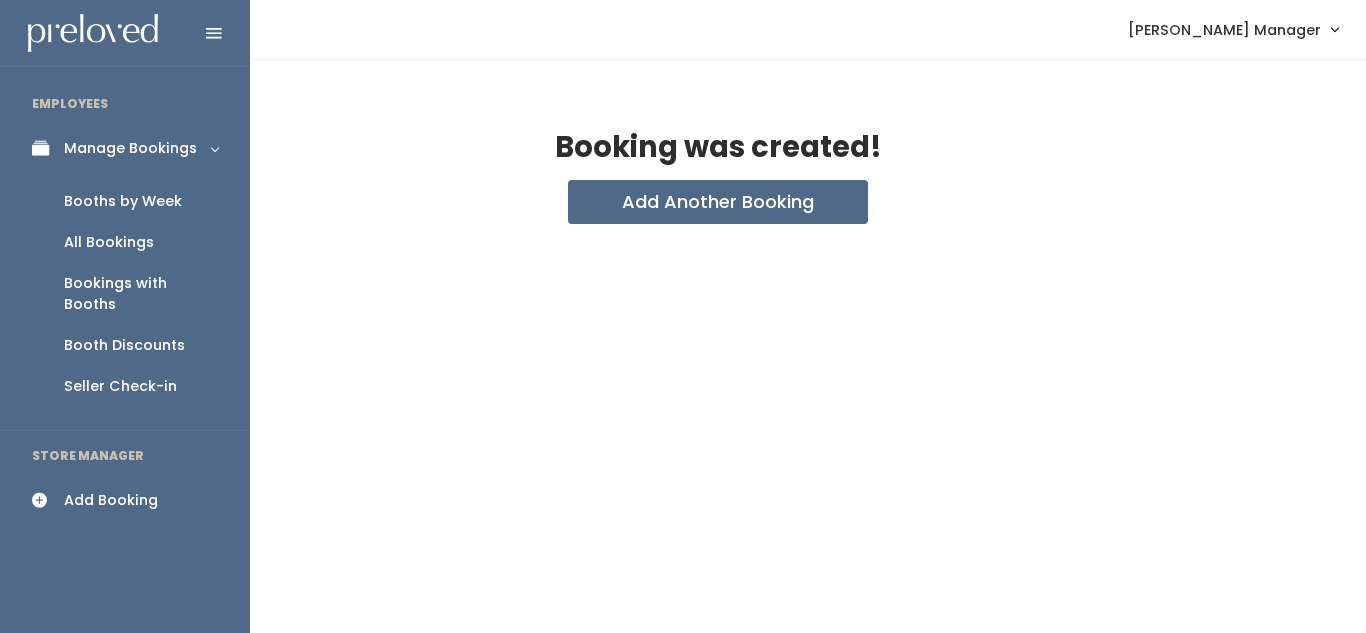 click on "Booths by Week" at bounding box center (123, 201) 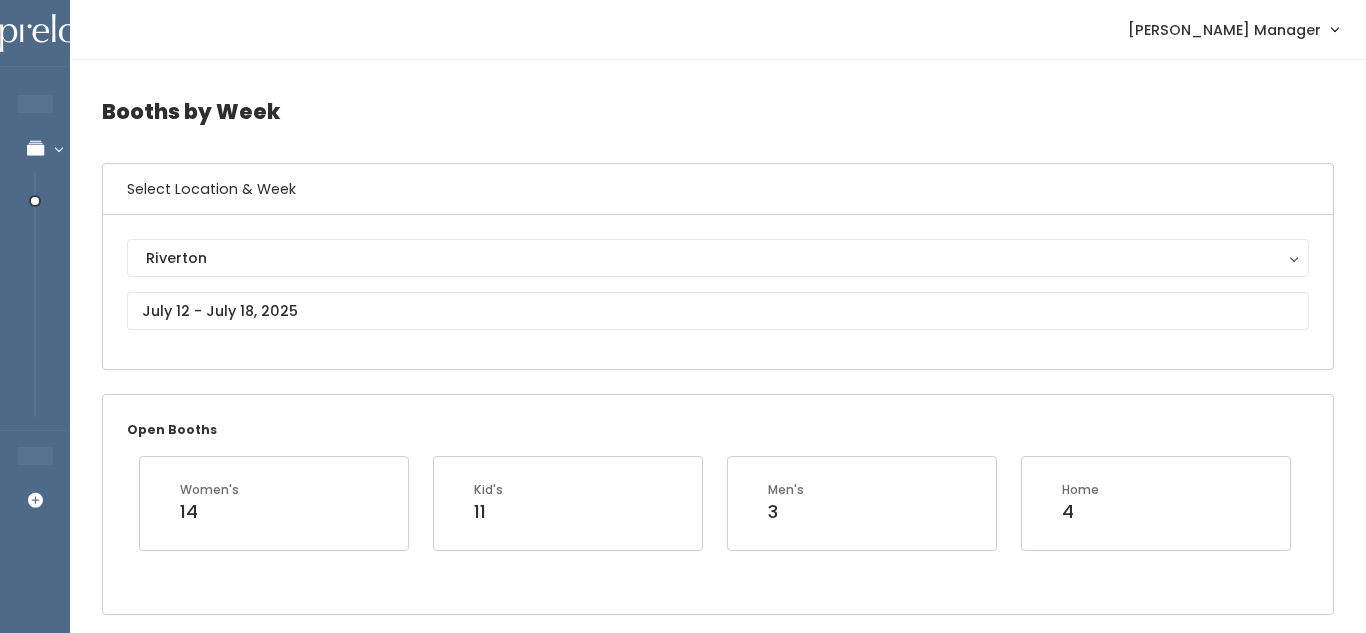 scroll, scrollTop: 0, scrollLeft: 0, axis: both 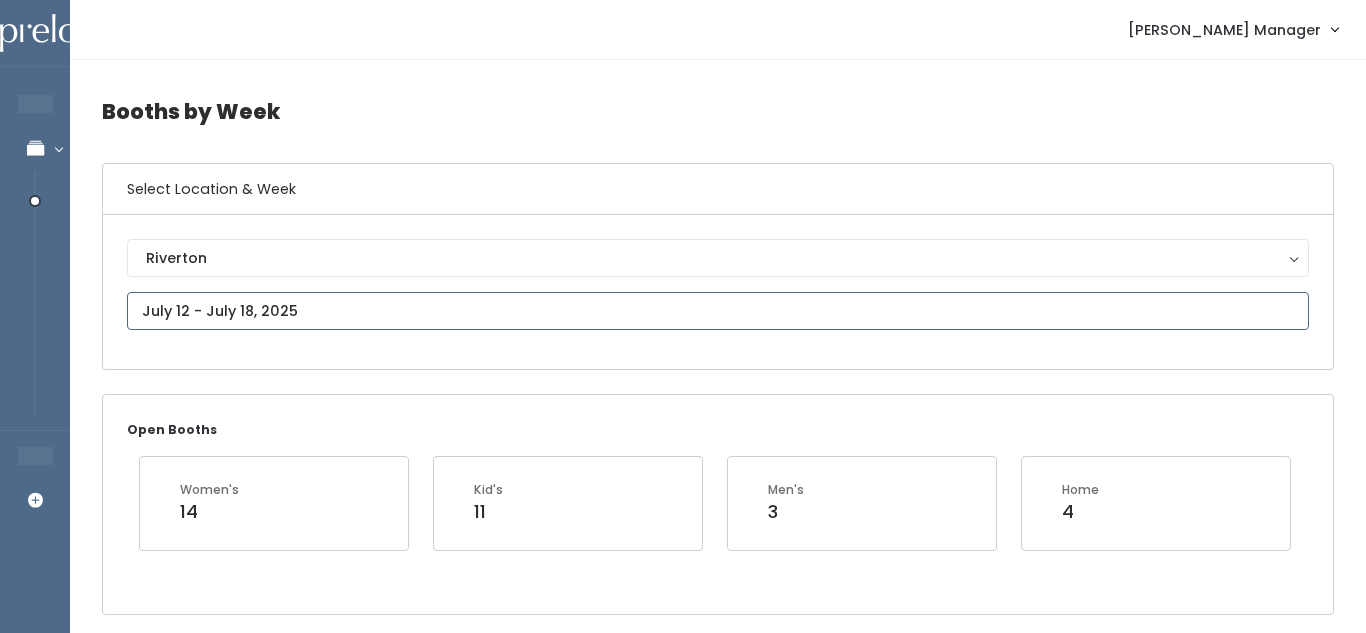 click at bounding box center (718, 311) 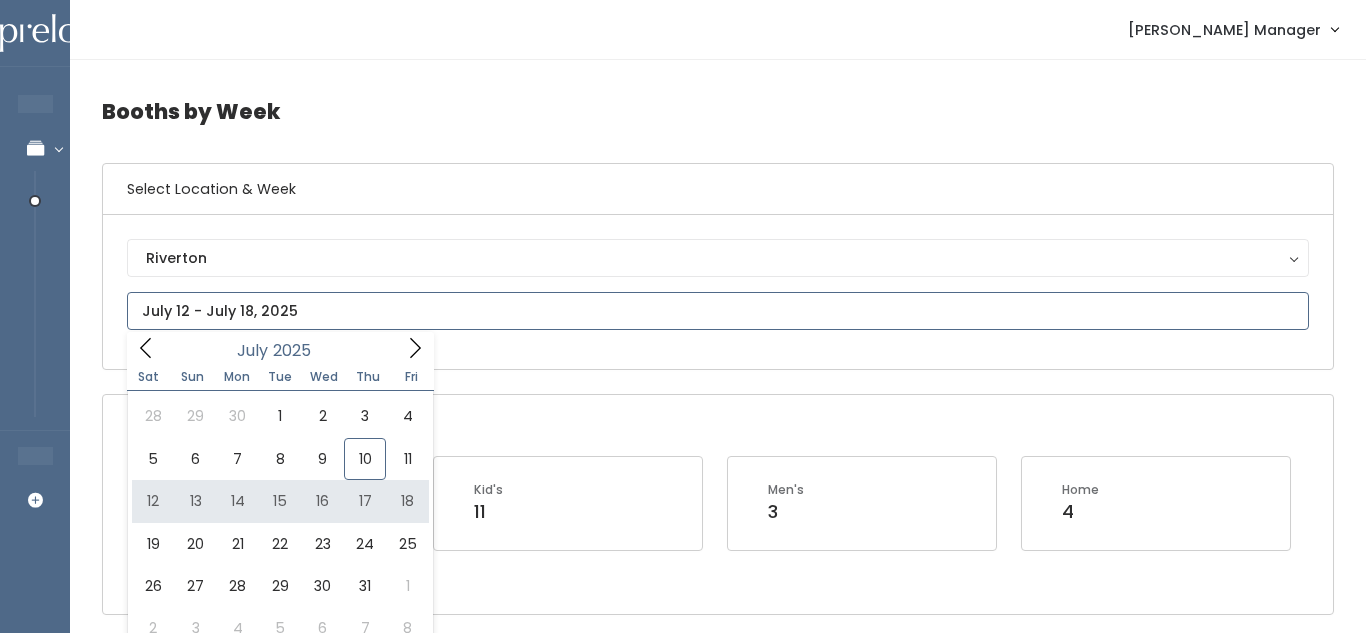 type on "July 12 to July 18" 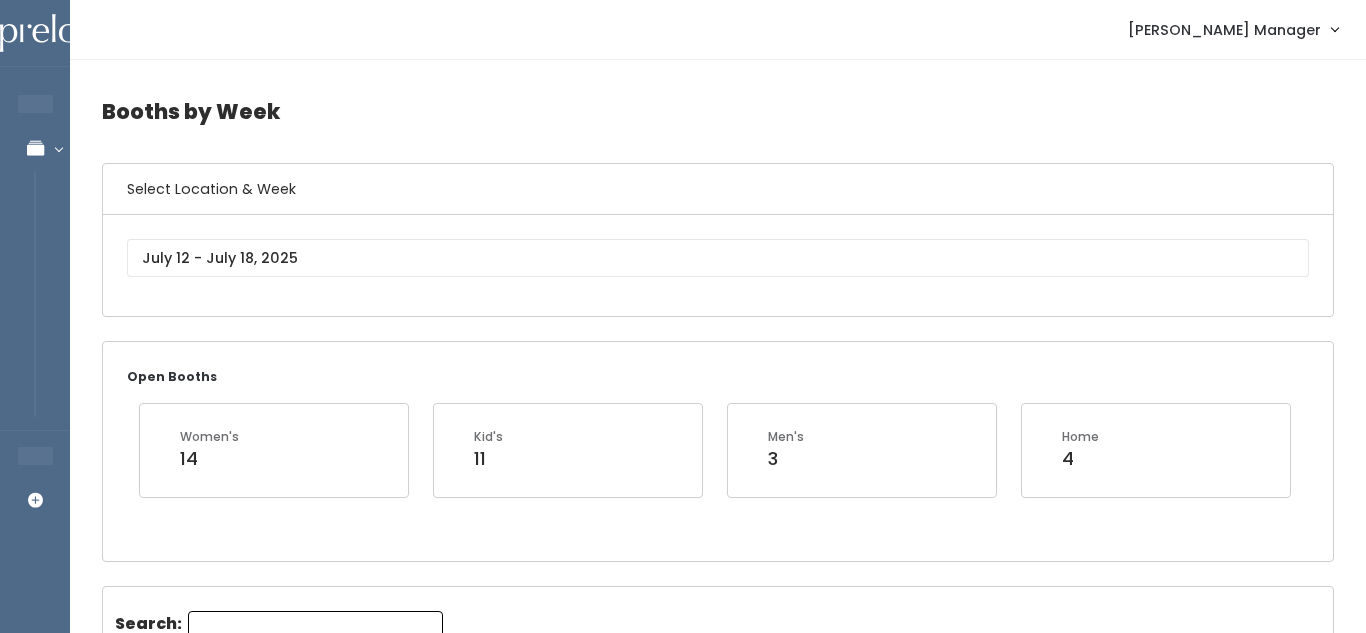 scroll, scrollTop: 0, scrollLeft: 0, axis: both 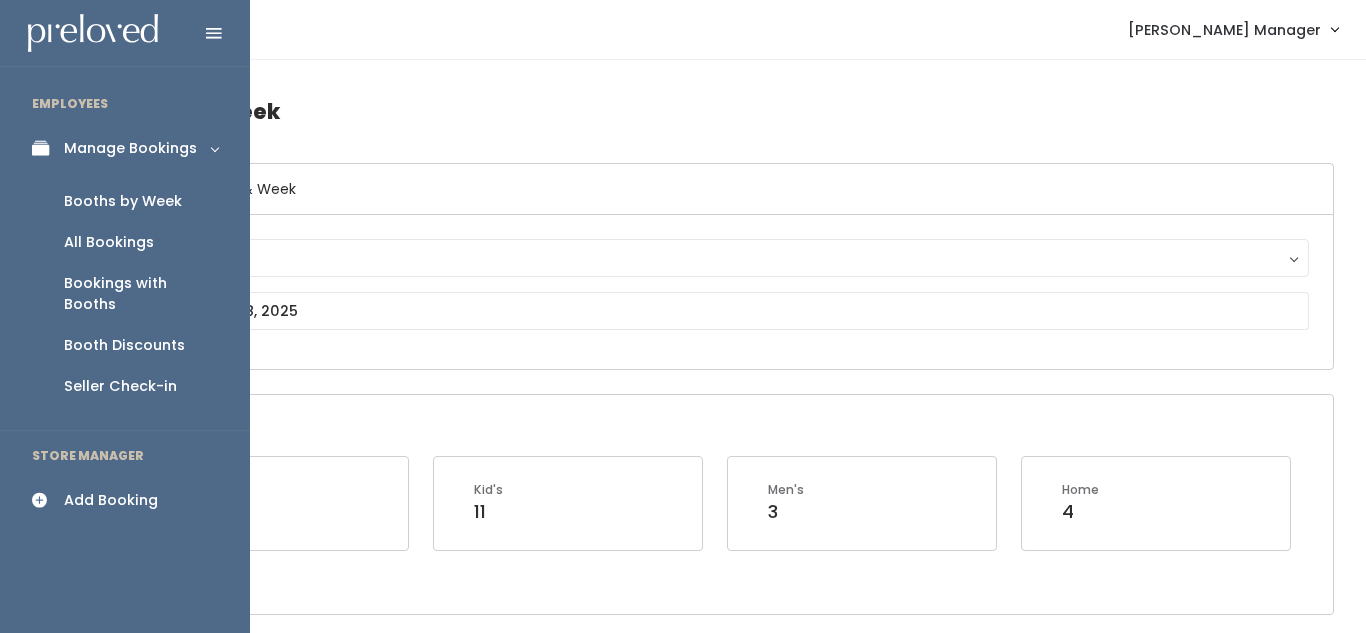 click on "Booths by Week" at bounding box center (123, 201) 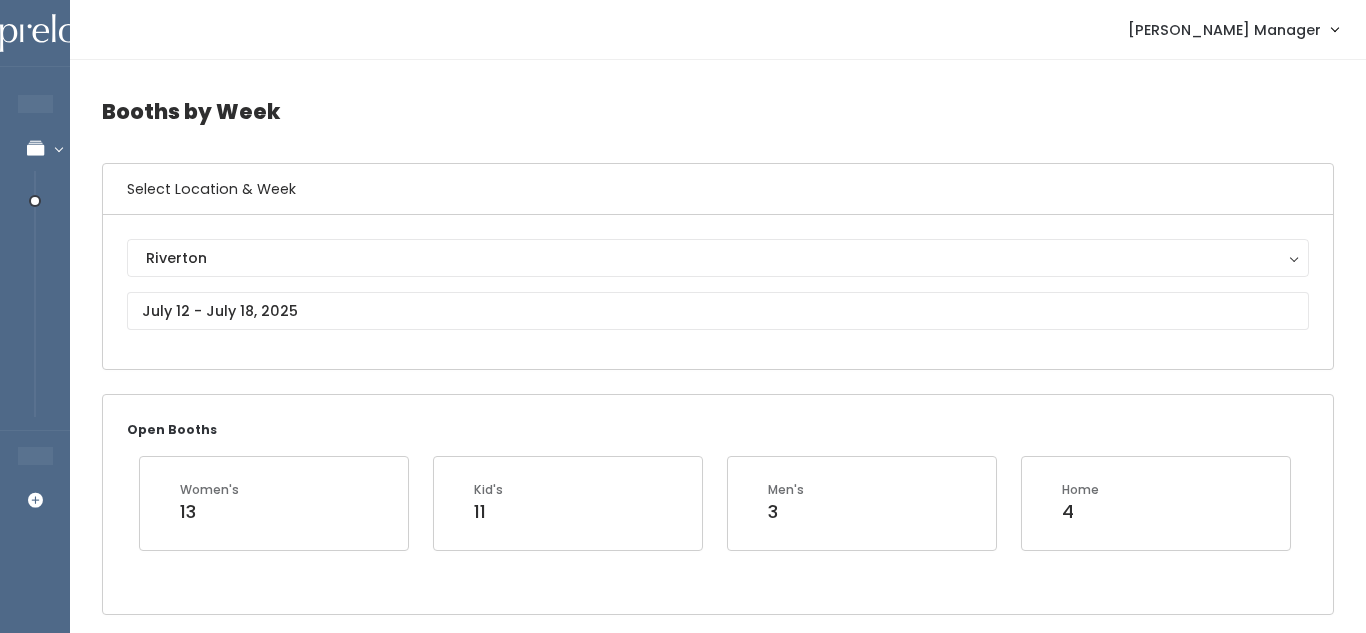 scroll, scrollTop: 0, scrollLeft: 0, axis: both 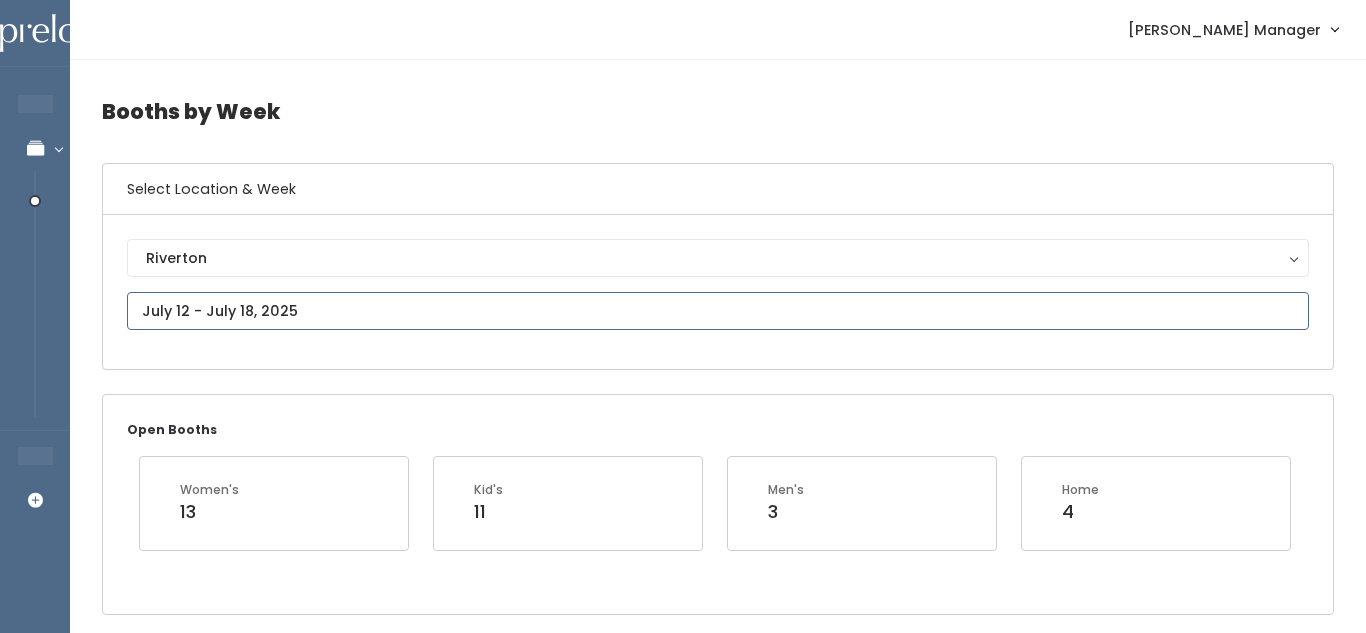 click on "EMPLOYEES
Manage Bookings
Booths by Week
All Bookings
Bookings with Booths
Booth Discounts
Seller Check-in
STORE MANAGER
Add Booking
Riverton Manager" at bounding box center [683, 2270] 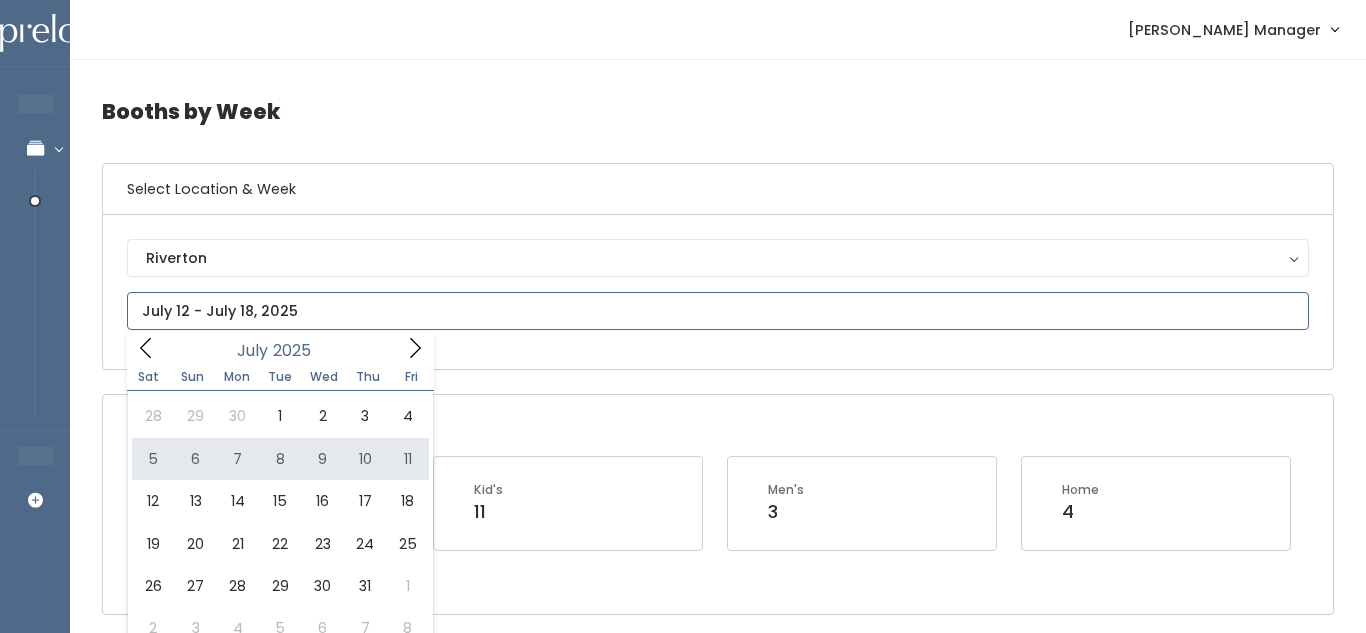 type on "July 5 to July 11" 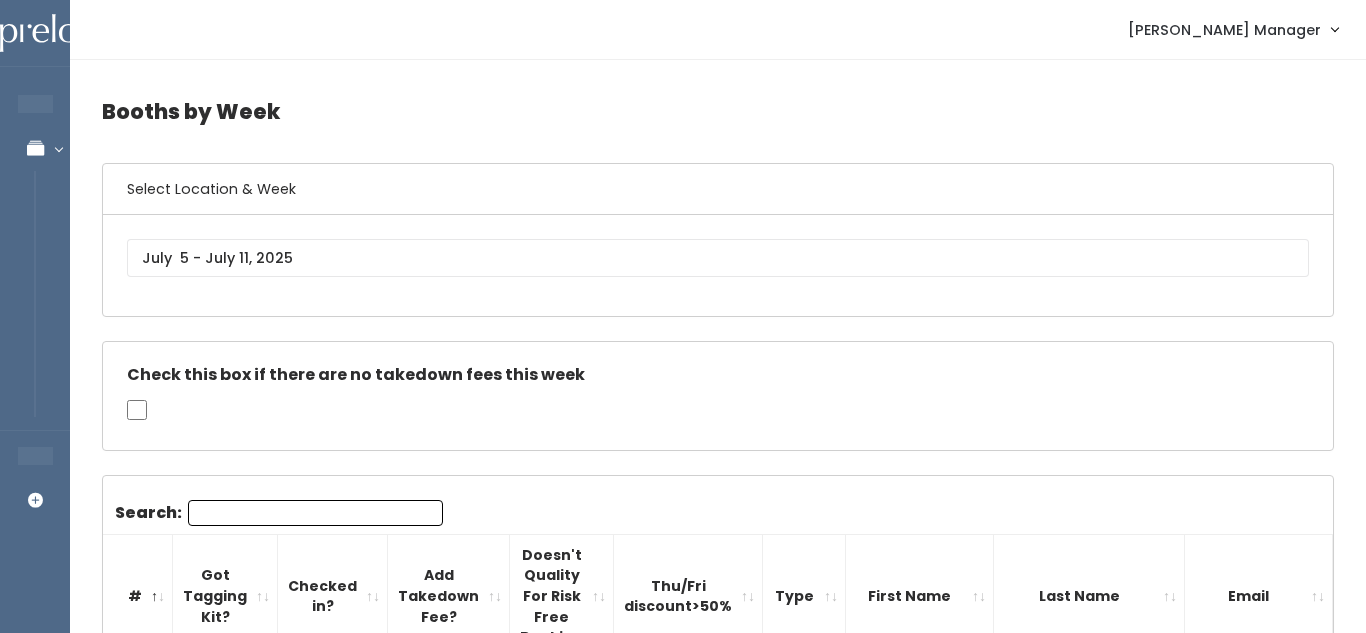 scroll, scrollTop: 748, scrollLeft: 0, axis: vertical 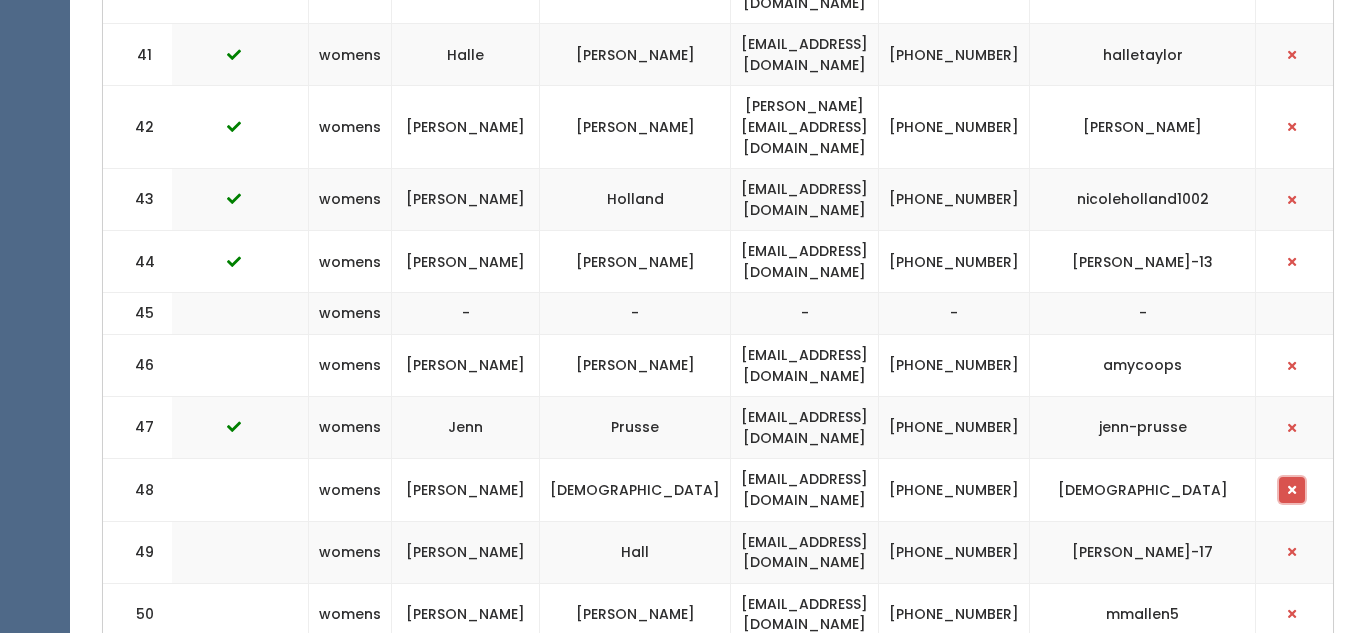 click at bounding box center [1292, 490] 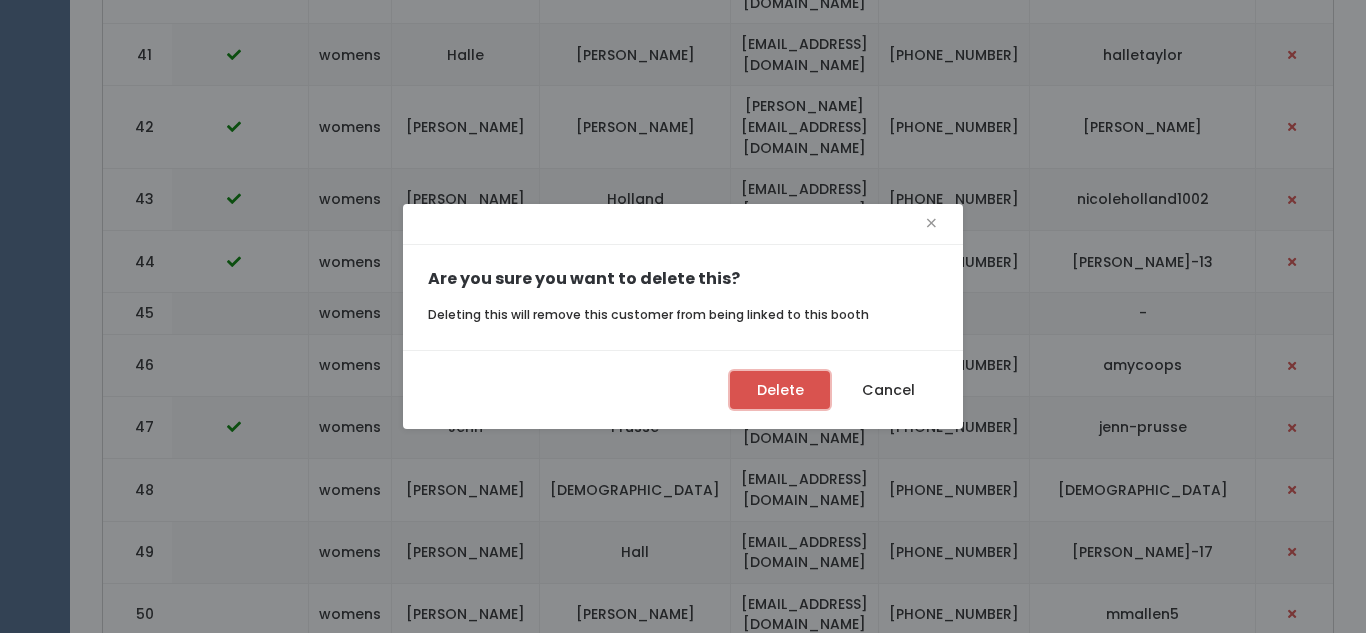 click on "Delete" at bounding box center (780, 390) 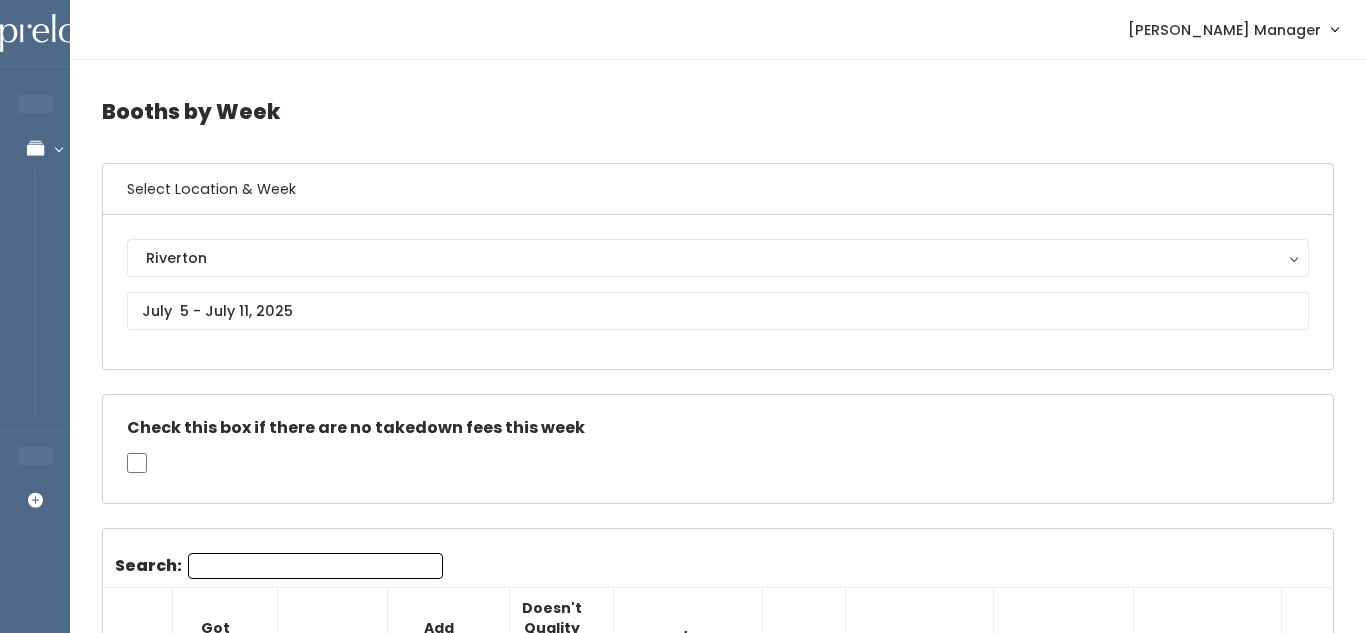 scroll, scrollTop: 3113, scrollLeft: 0, axis: vertical 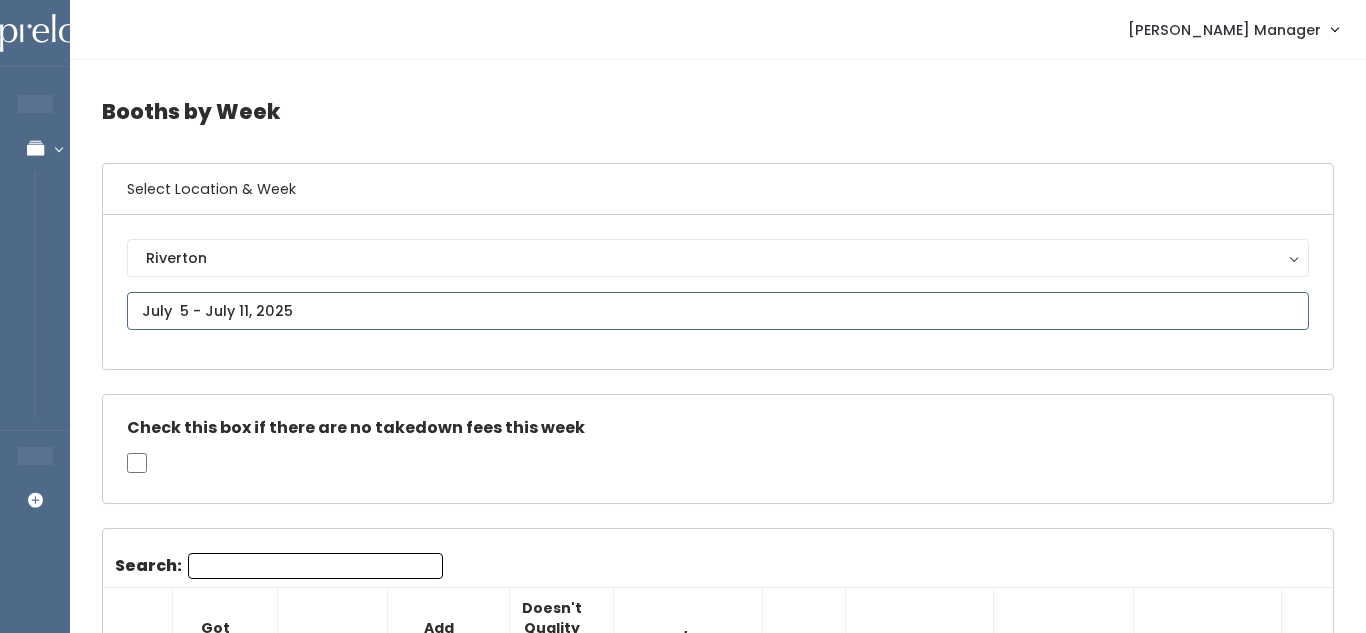 click at bounding box center [718, 311] 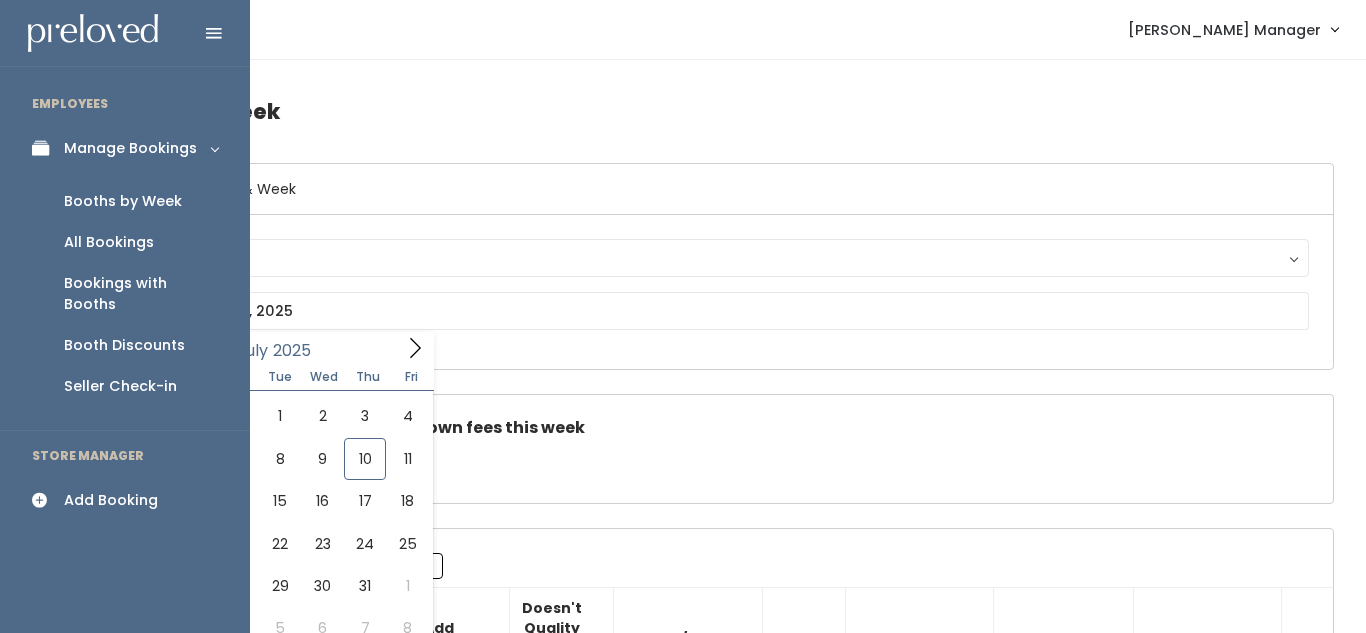 click on "Add Booking" at bounding box center (111, 500) 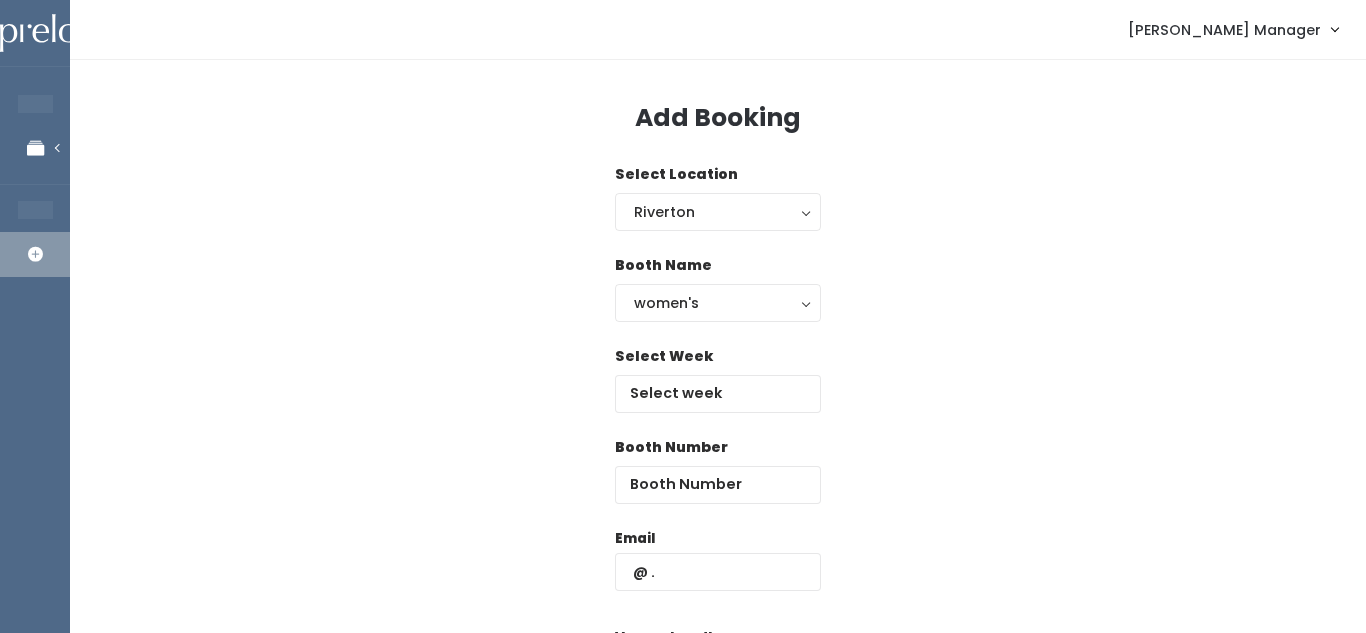 scroll, scrollTop: 0, scrollLeft: 0, axis: both 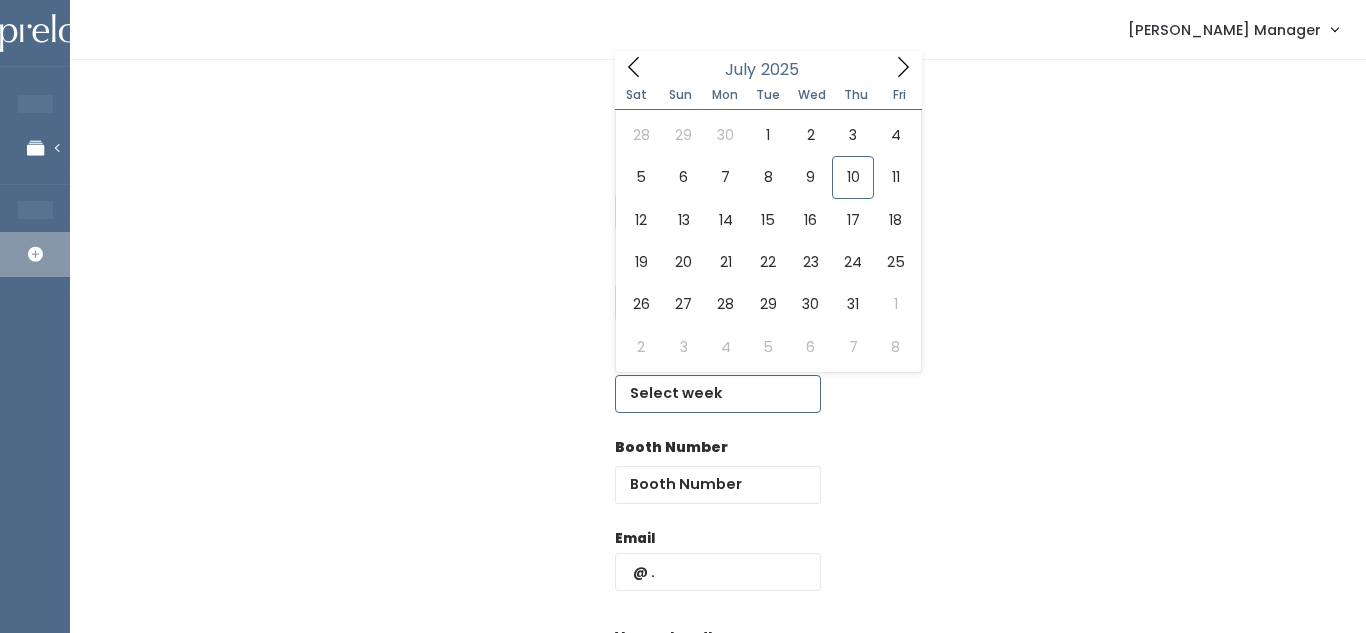 click at bounding box center (718, 394) 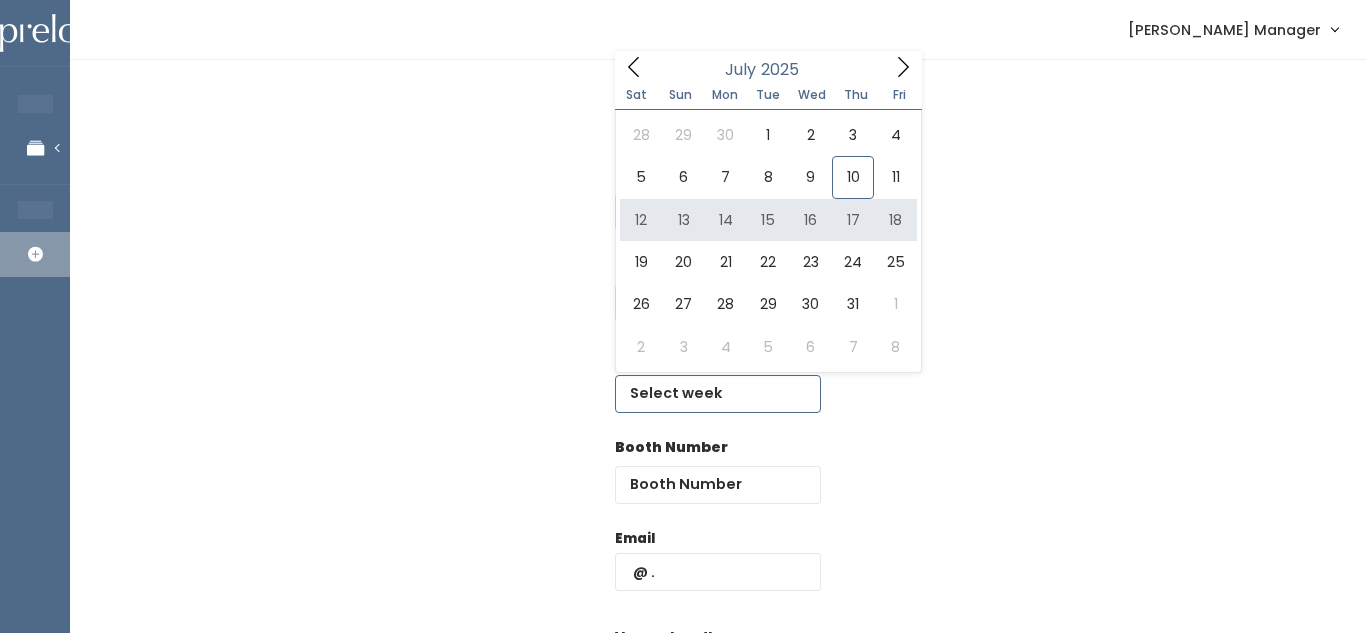 type on "July 12 to July 18" 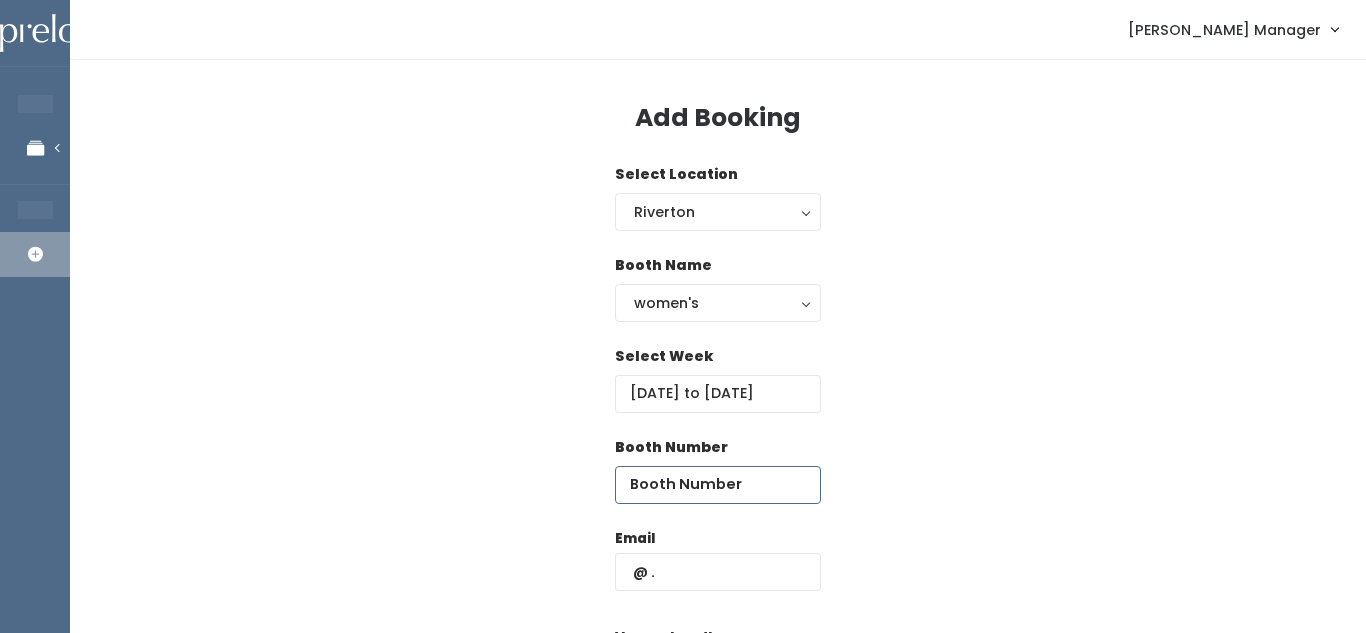 click at bounding box center [718, 485] 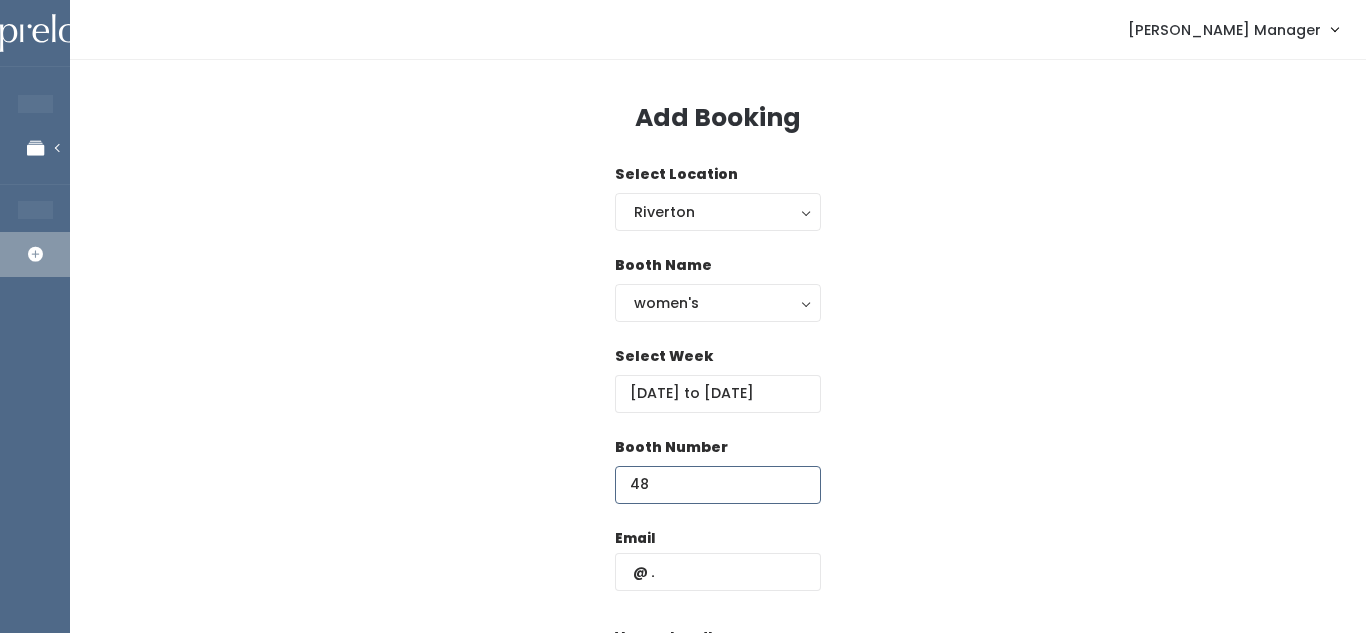 type on "48" 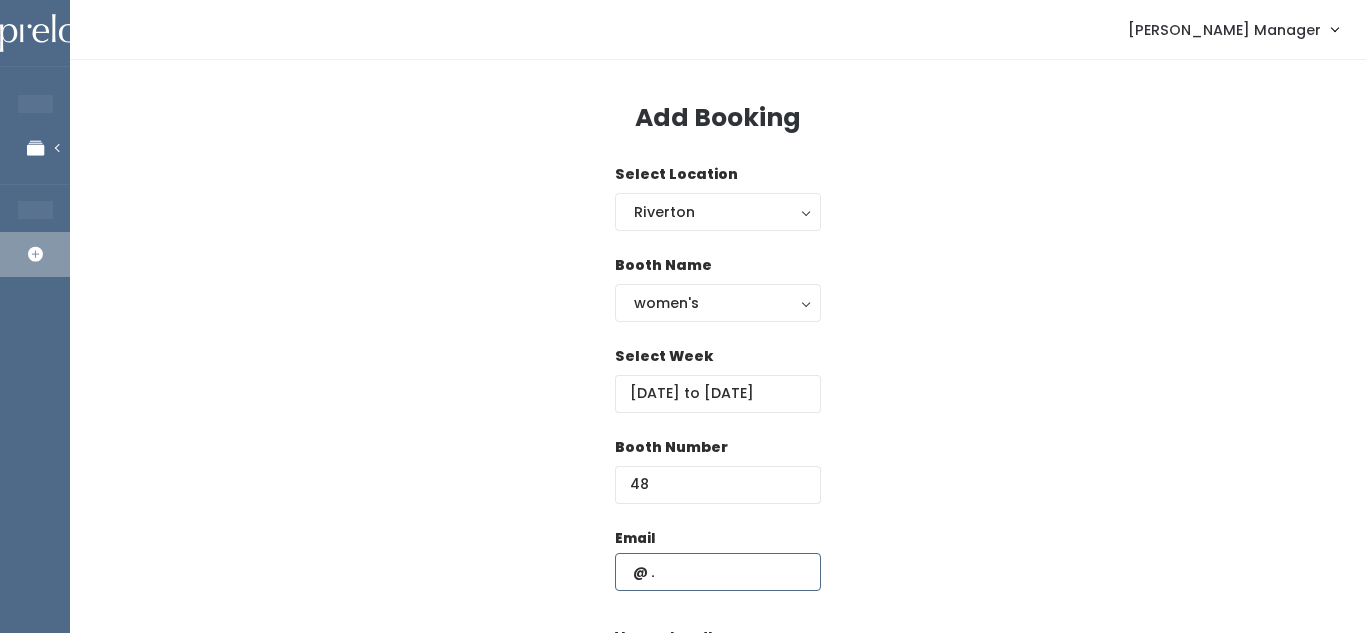click at bounding box center (718, 572) 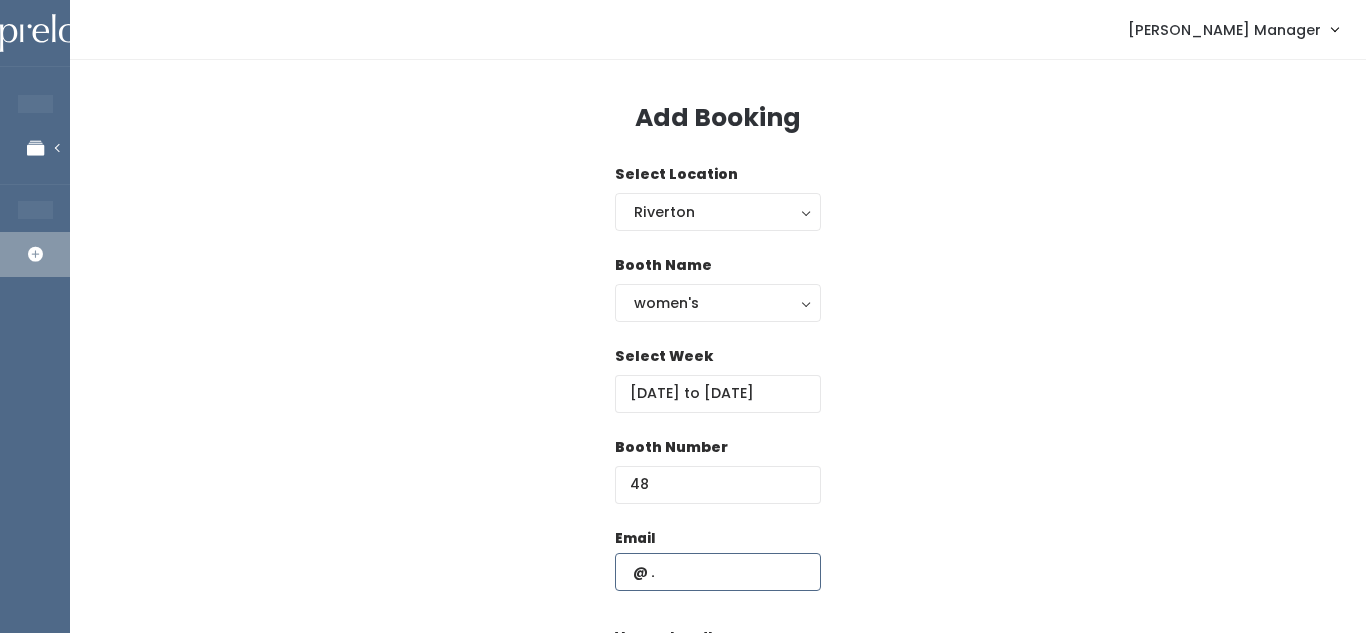 paste on "801) 390-1028" 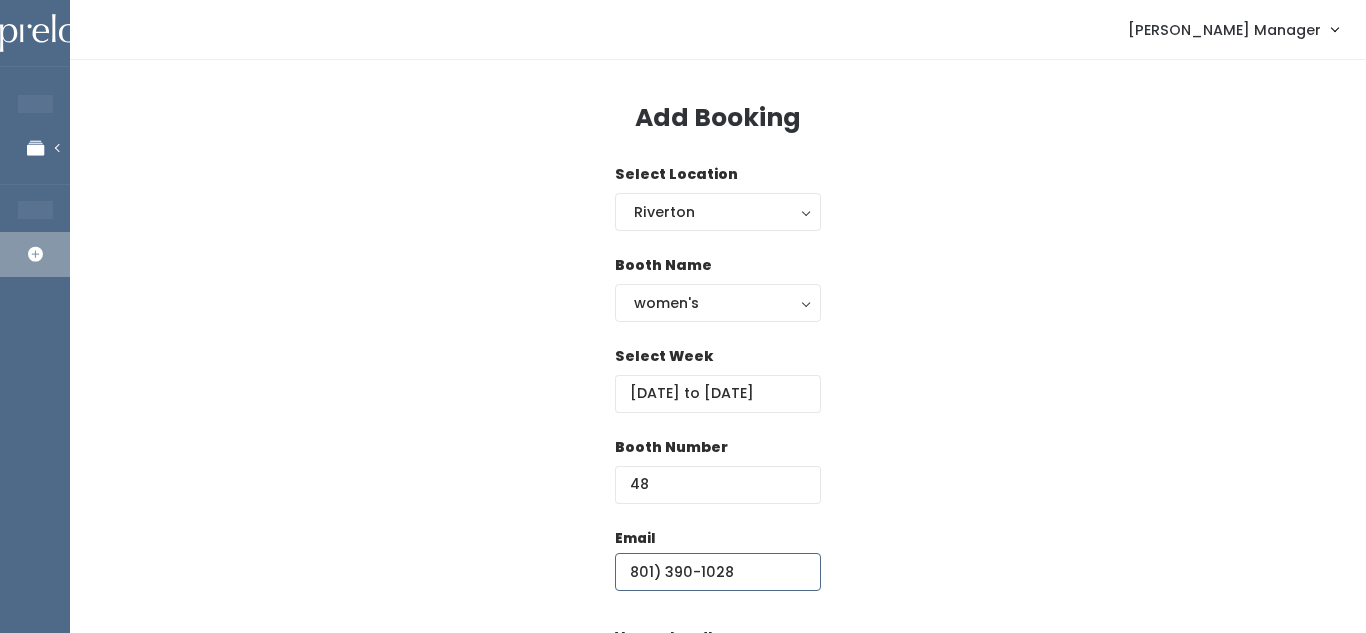 click on "801) 390-1028" at bounding box center [718, 572] 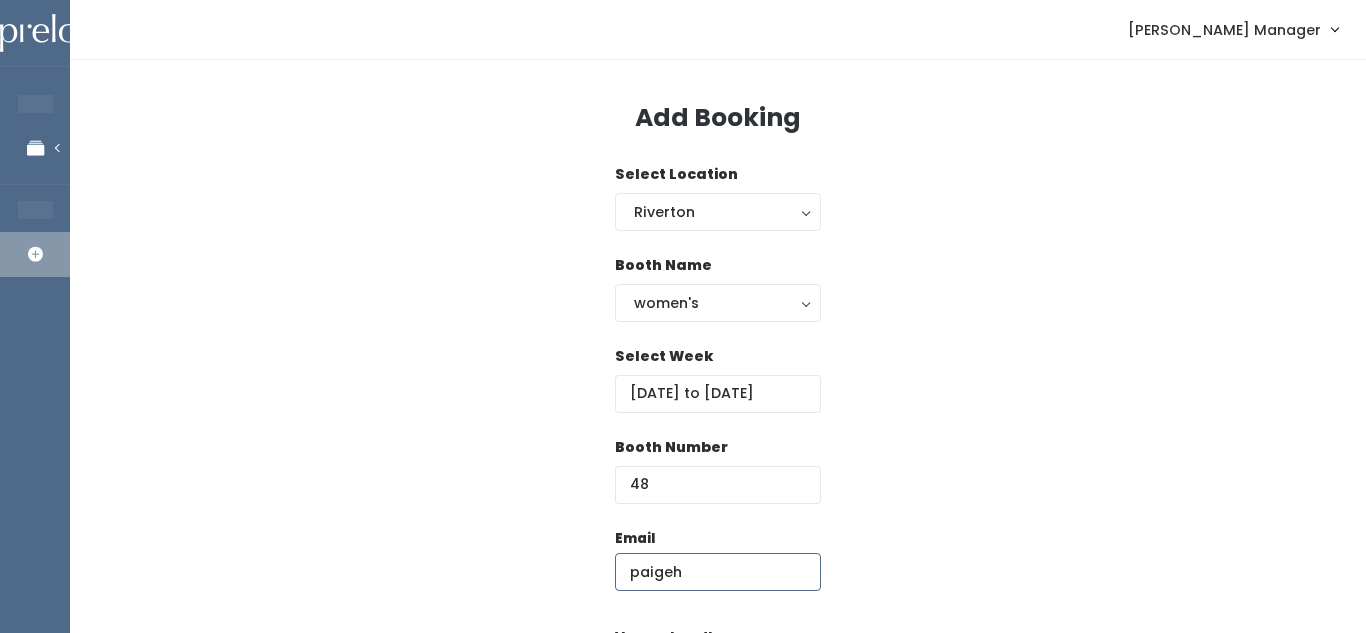 type on "[EMAIL_ADDRESS][DOMAIN_NAME]" 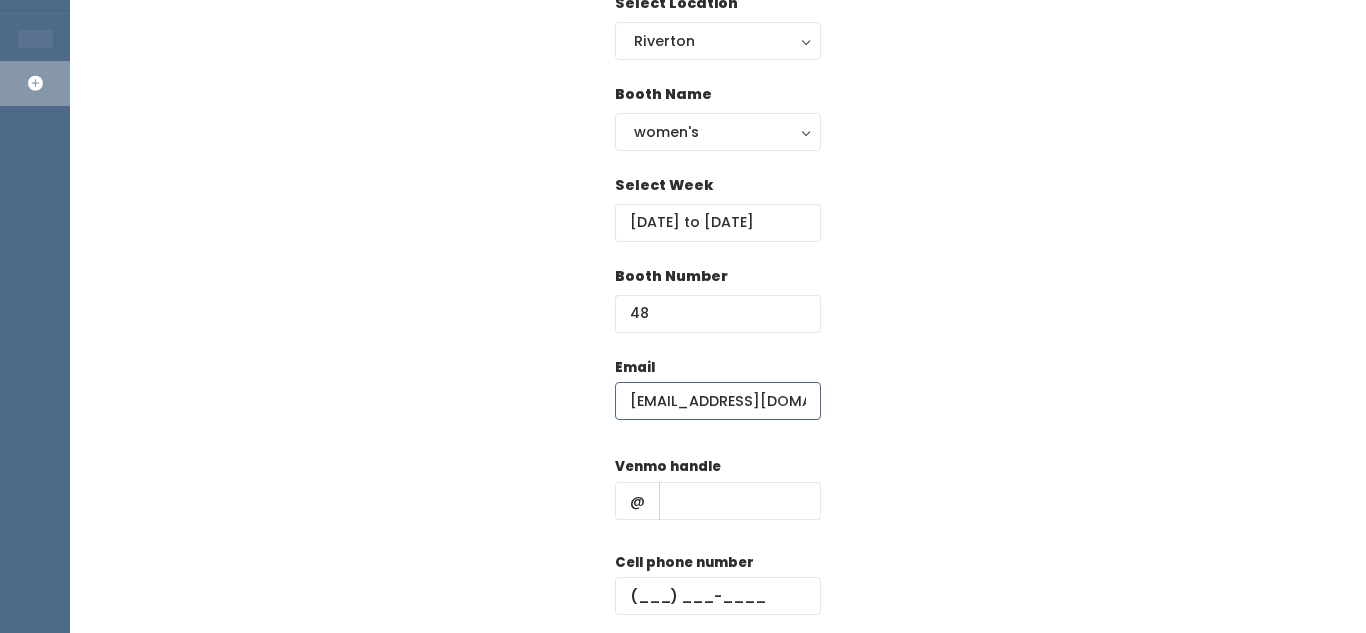 scroll, scrollTop: 173, scrollLeft: 0, axis: vertical 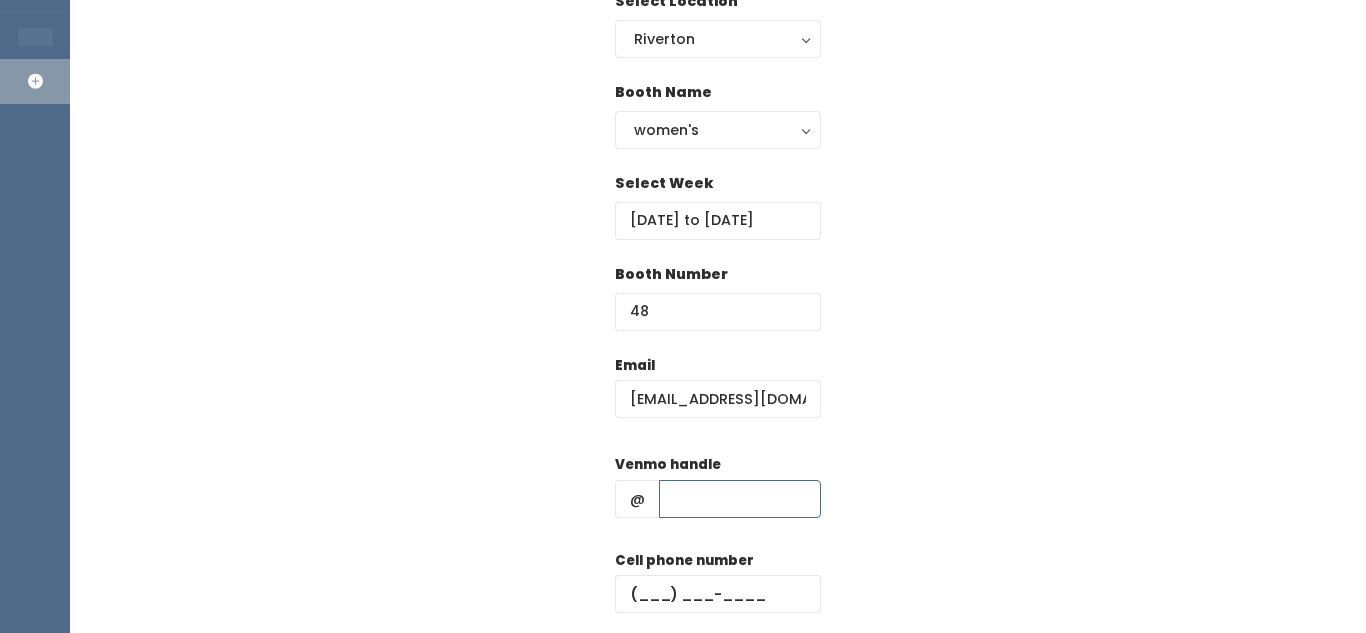 click at bounding box center (740, 499) 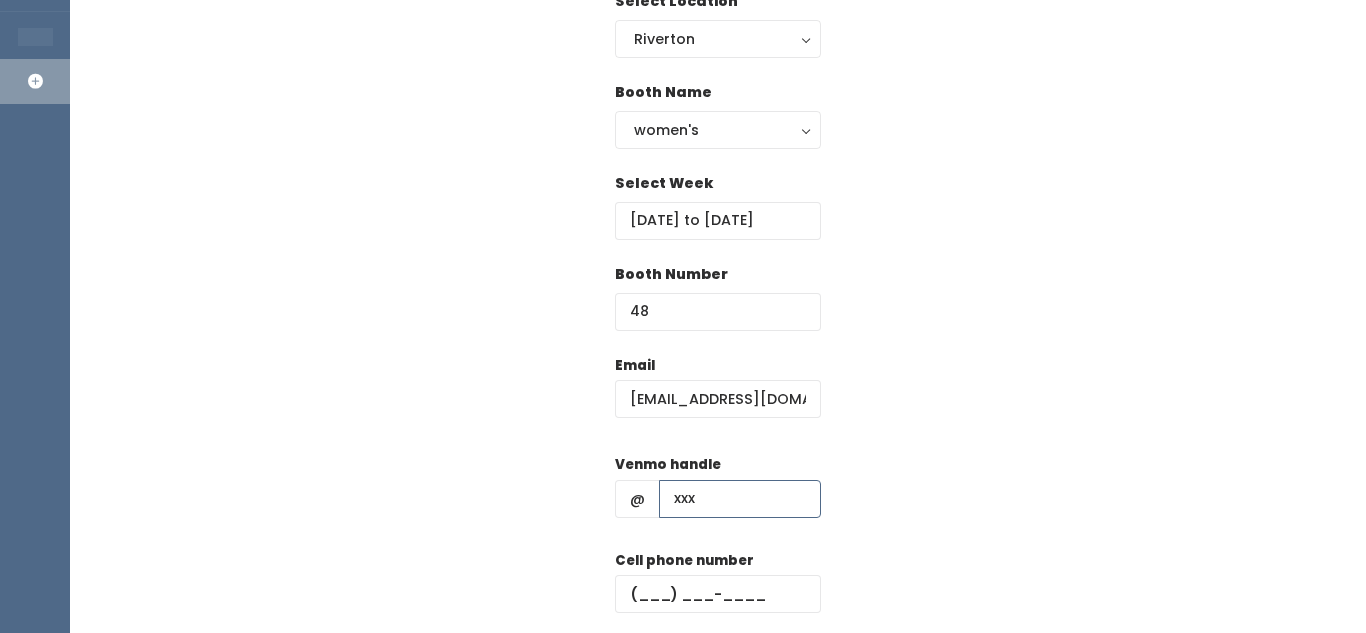 type on "xxx" 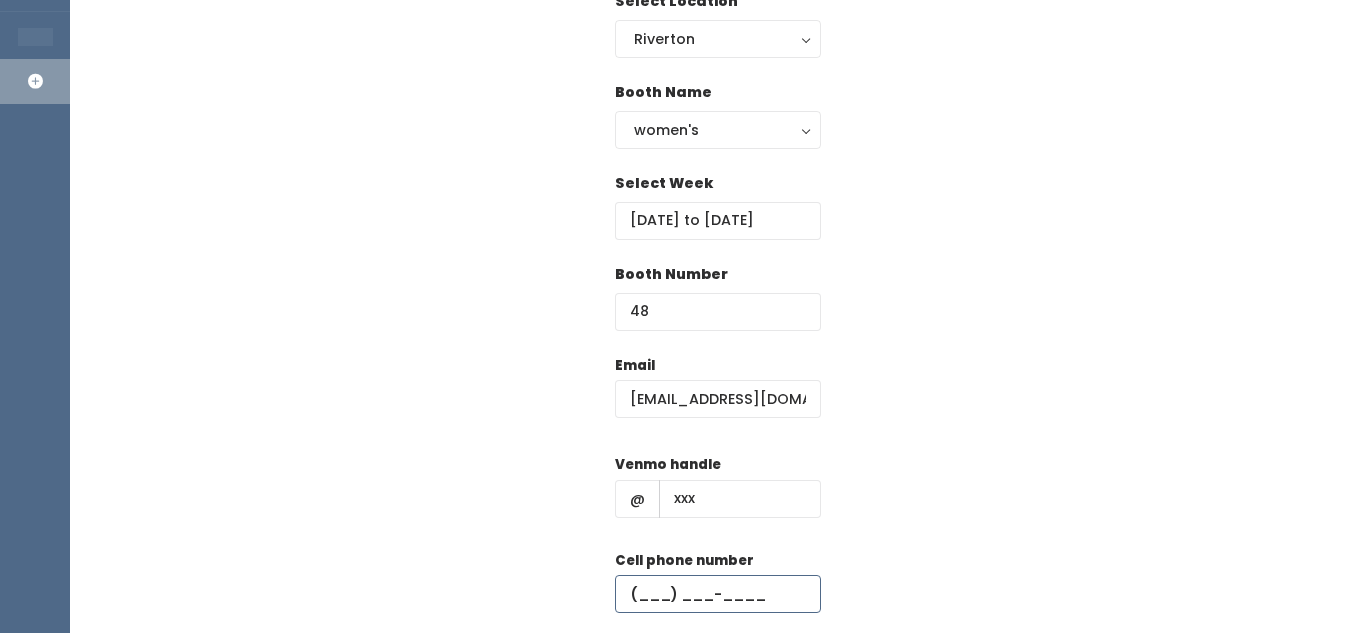 click at bounding box center (718, 594) 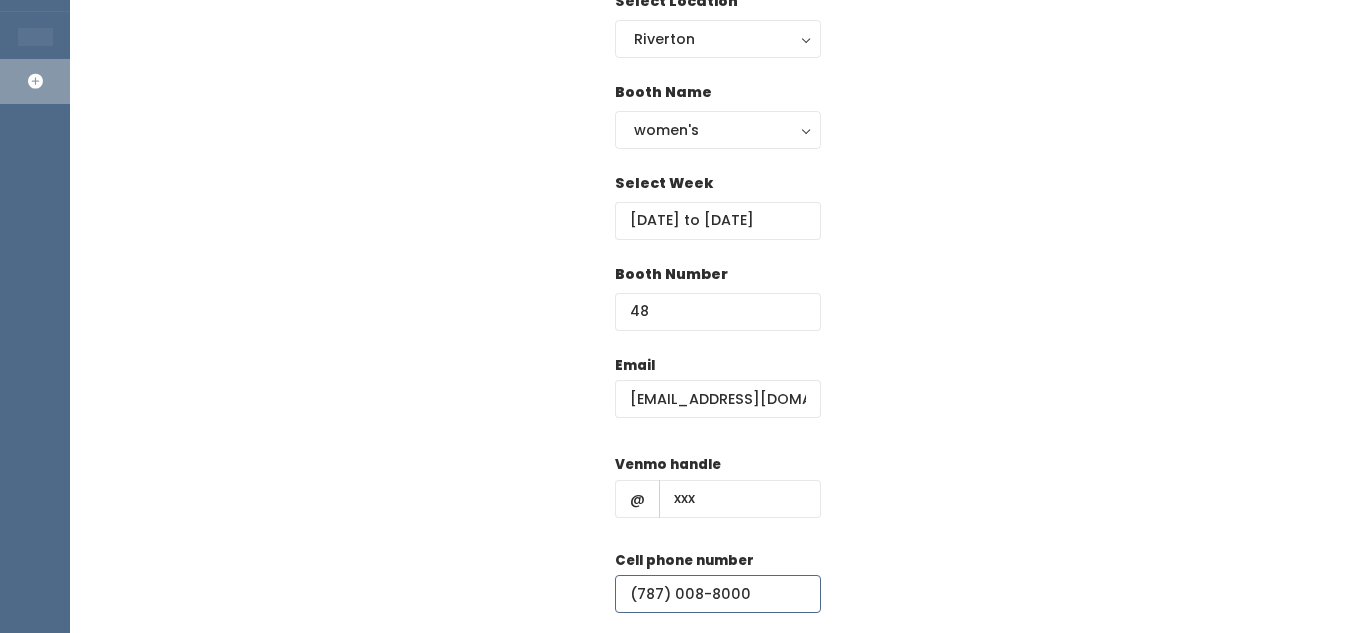 type on "(787) 008-8000" 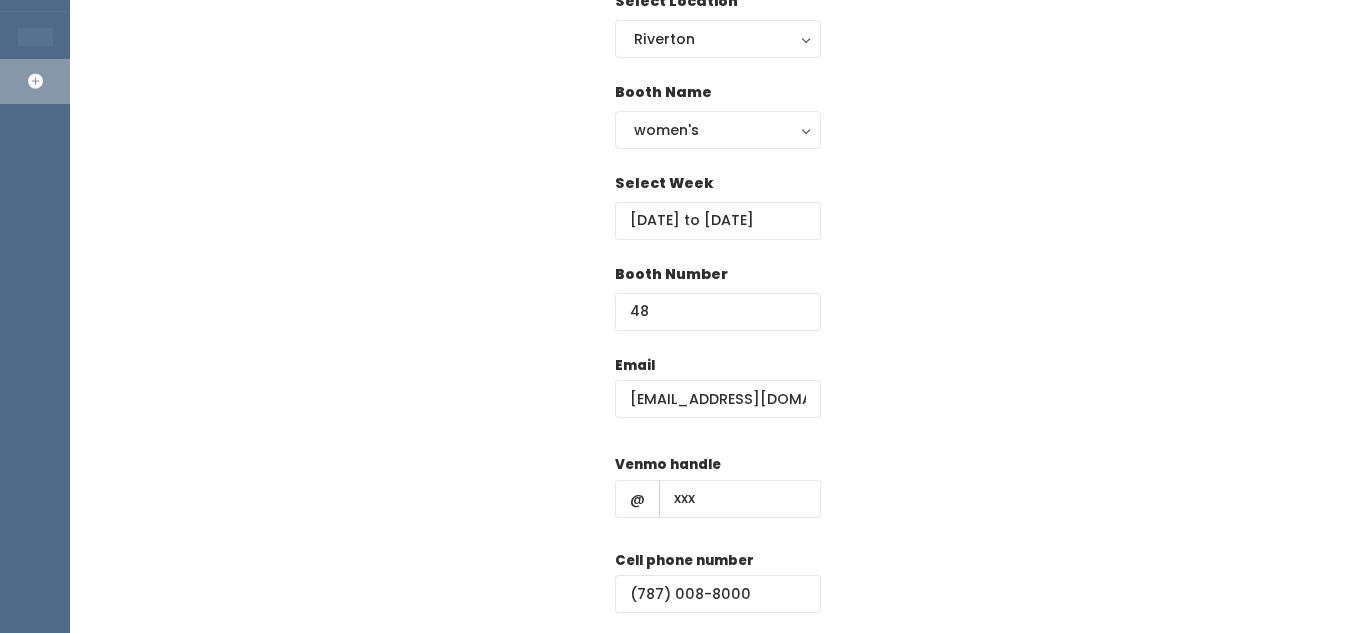 click on "Booth Number
48" at bounding box center [718, 309] 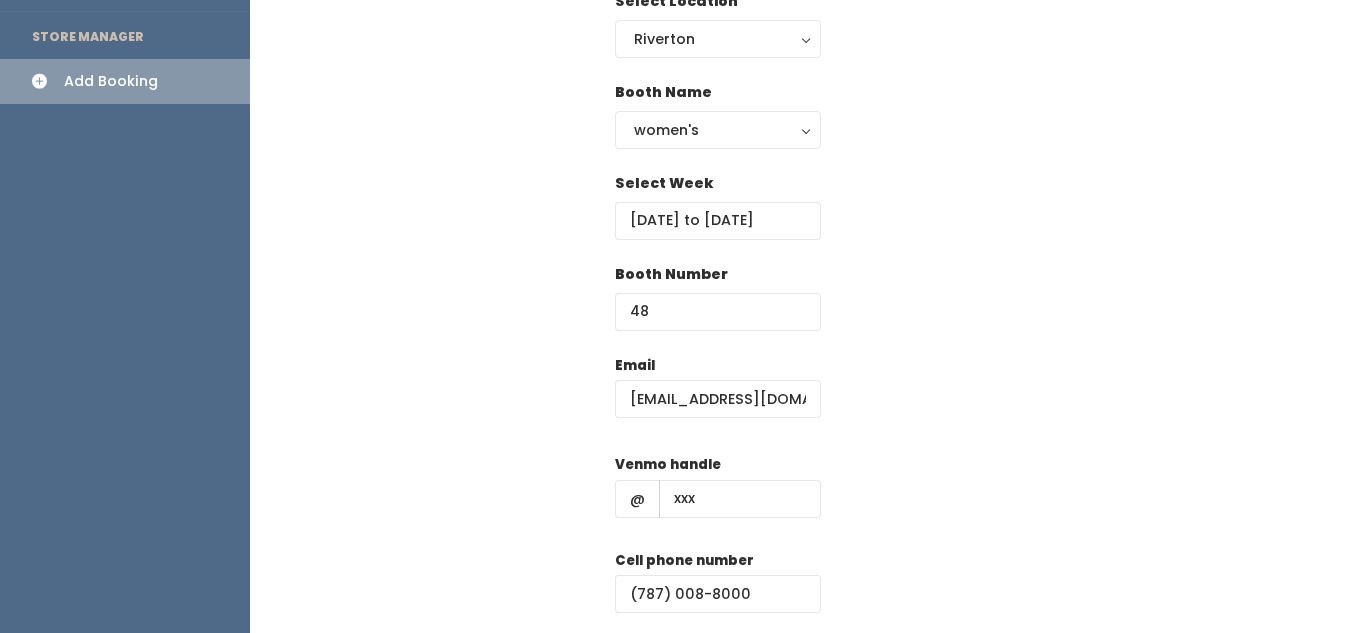 click on "EMPLOYEES
Manage Bookings
Booths by Week
All Bookings
Bookings with Booths
Booth Discounts
Seller Check-in
STORE MANAGER
Add Booking" at bounding box center [125, 345] 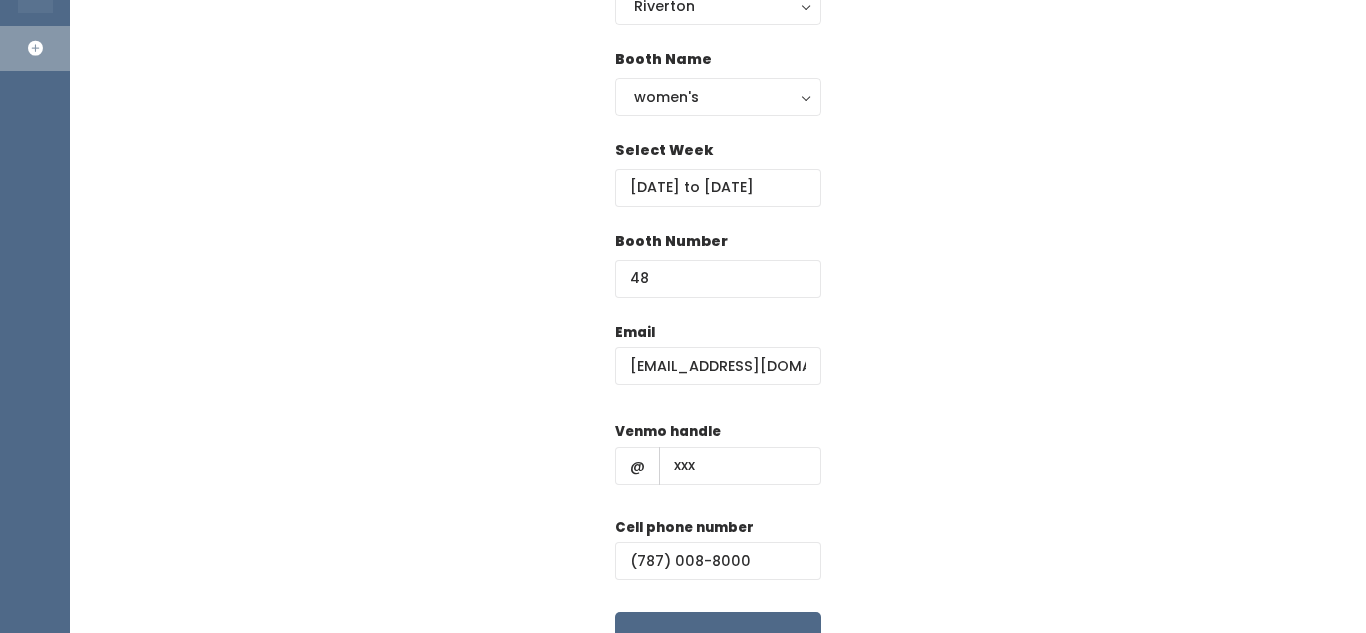 scroll, scrollTop: 220, scrollLeft: 0, axis: vertical 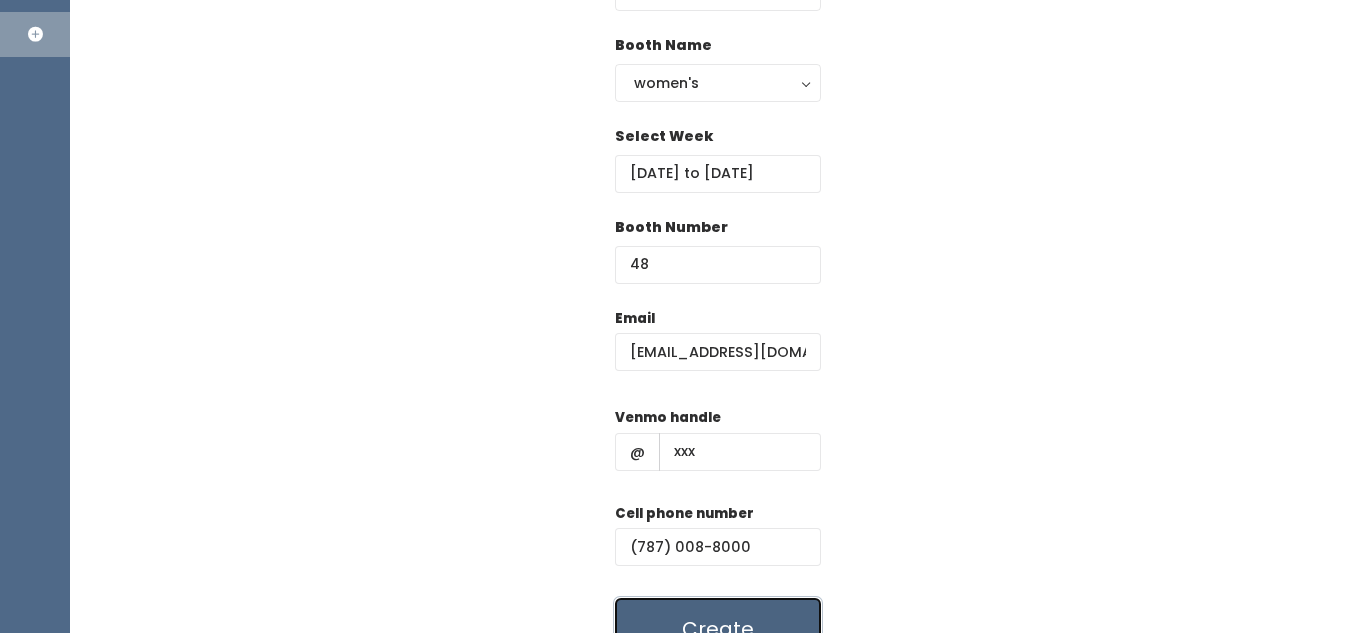 click on "Create" at bounding box center [718, 629] 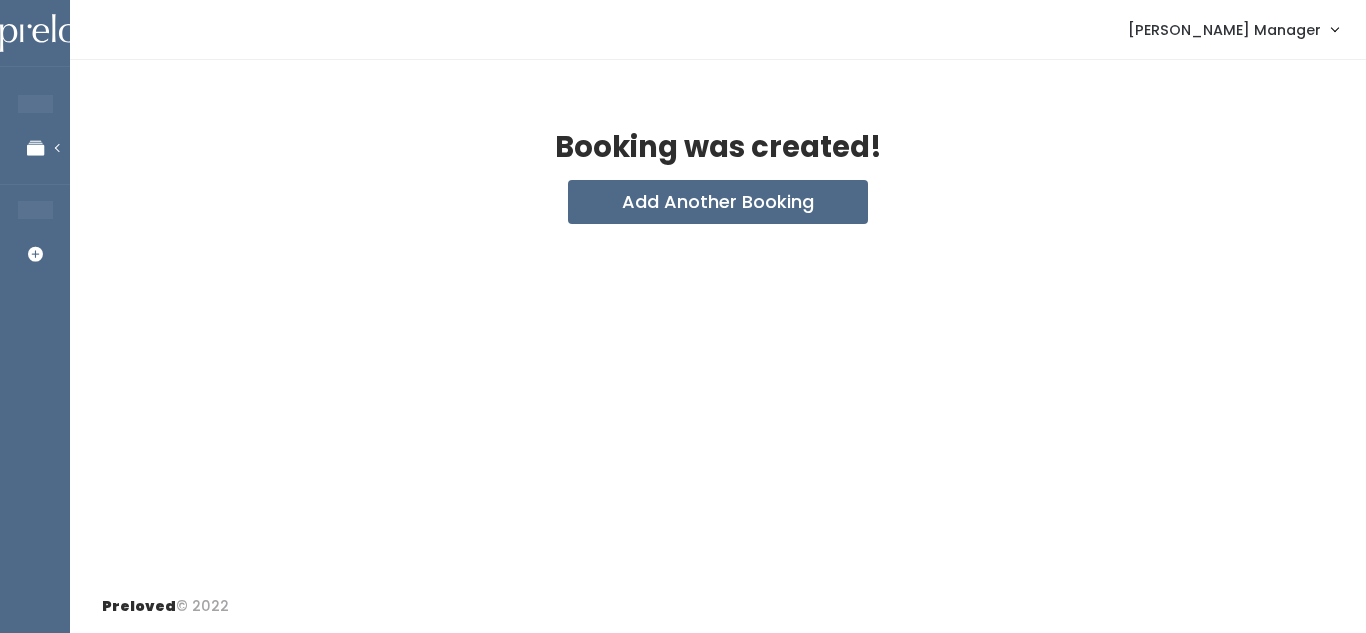 scroll, scrollTop: 0, scrollLeft: 0, axis: both 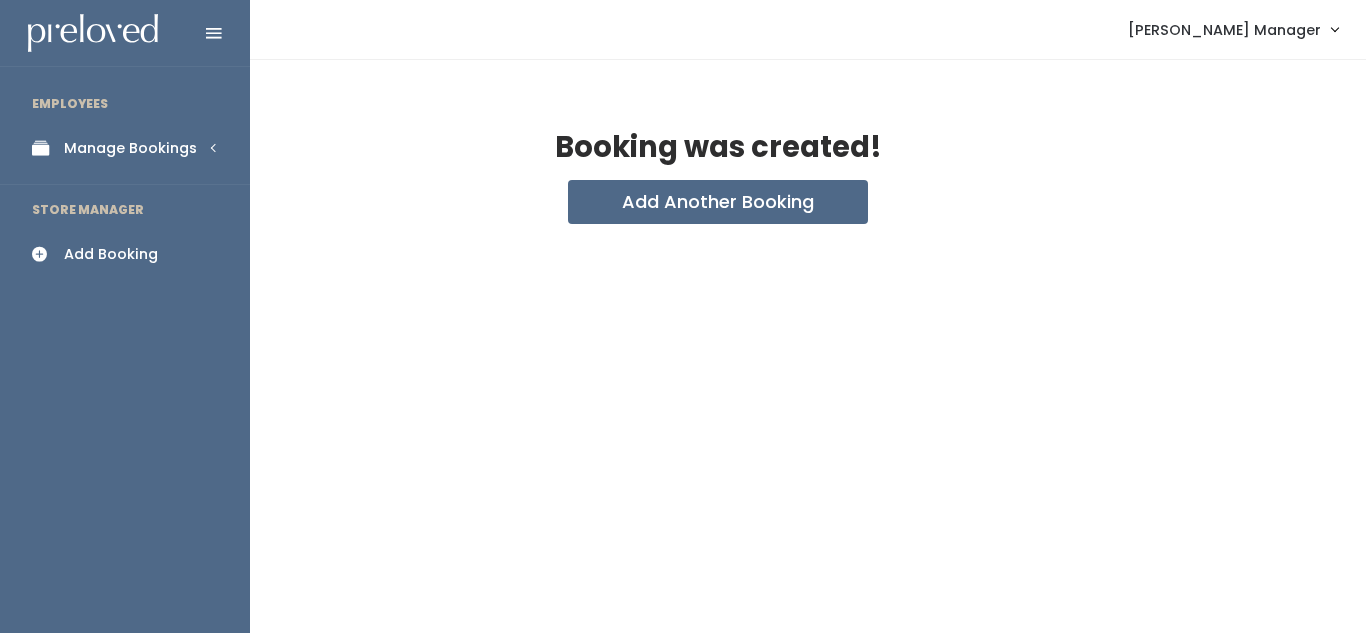 click on "Manage Bookings" at bounding box center [125, 148] 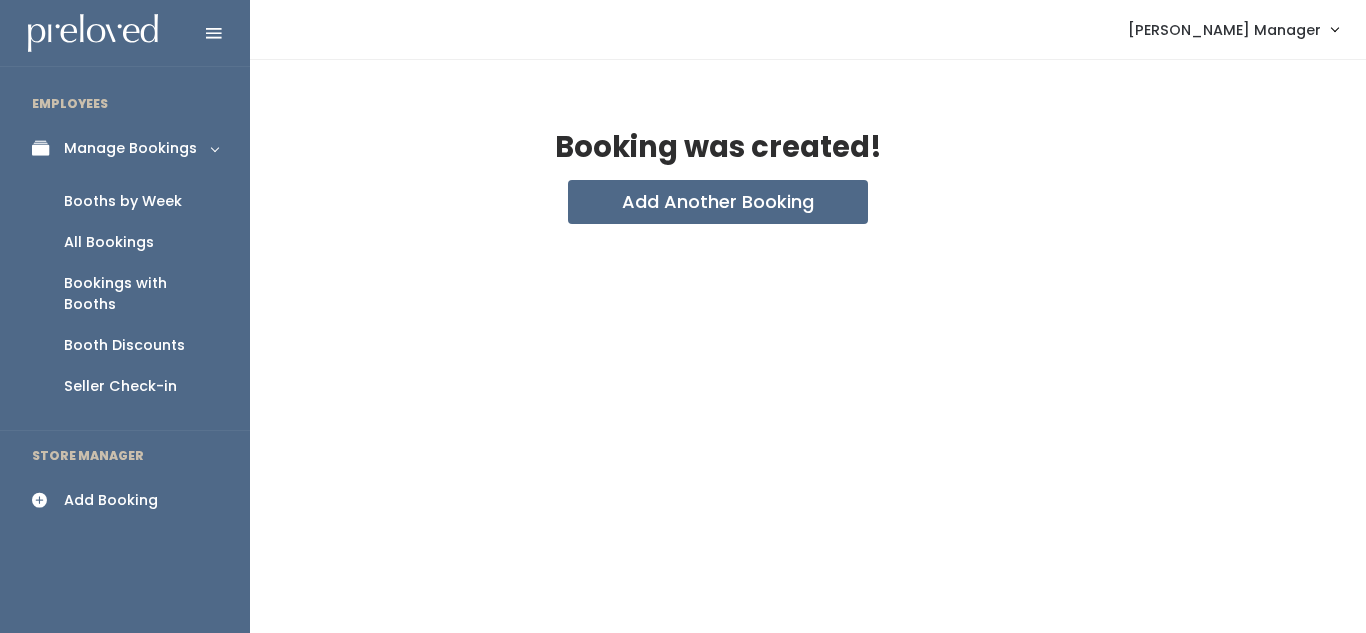 click on "Booths by Week" at bounding box center (123, 201) 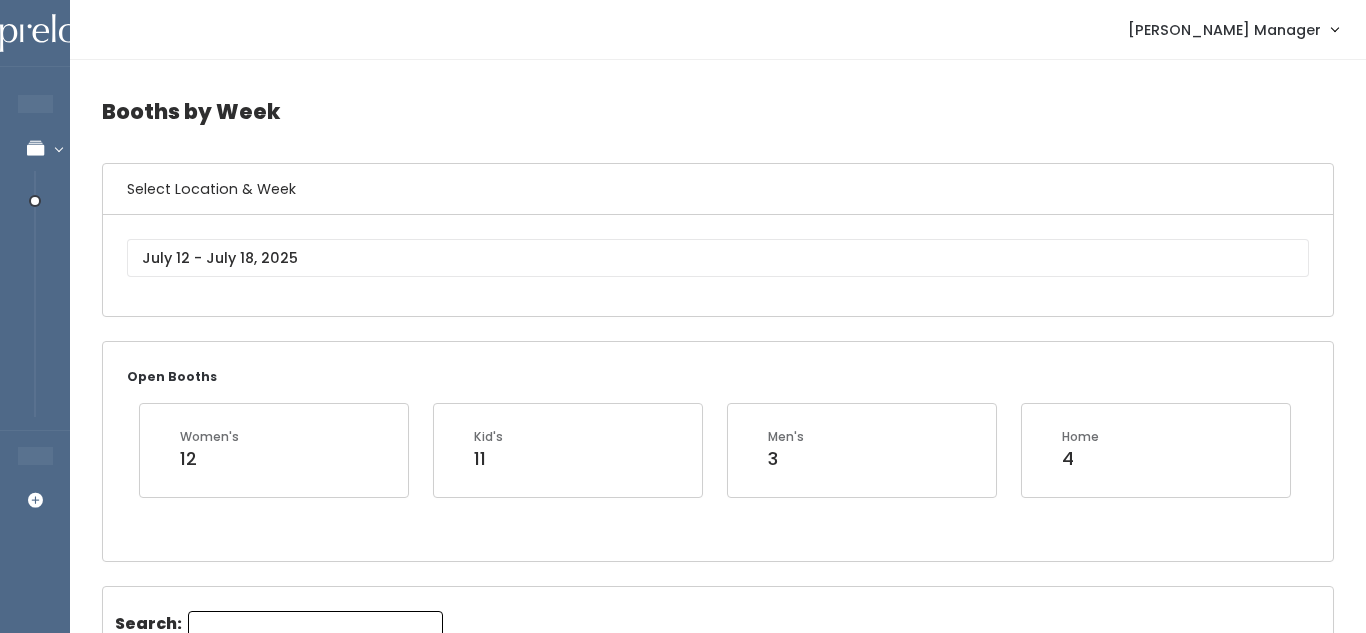scroll, scrollTop: 0, scrollLeft: 0, axis: both 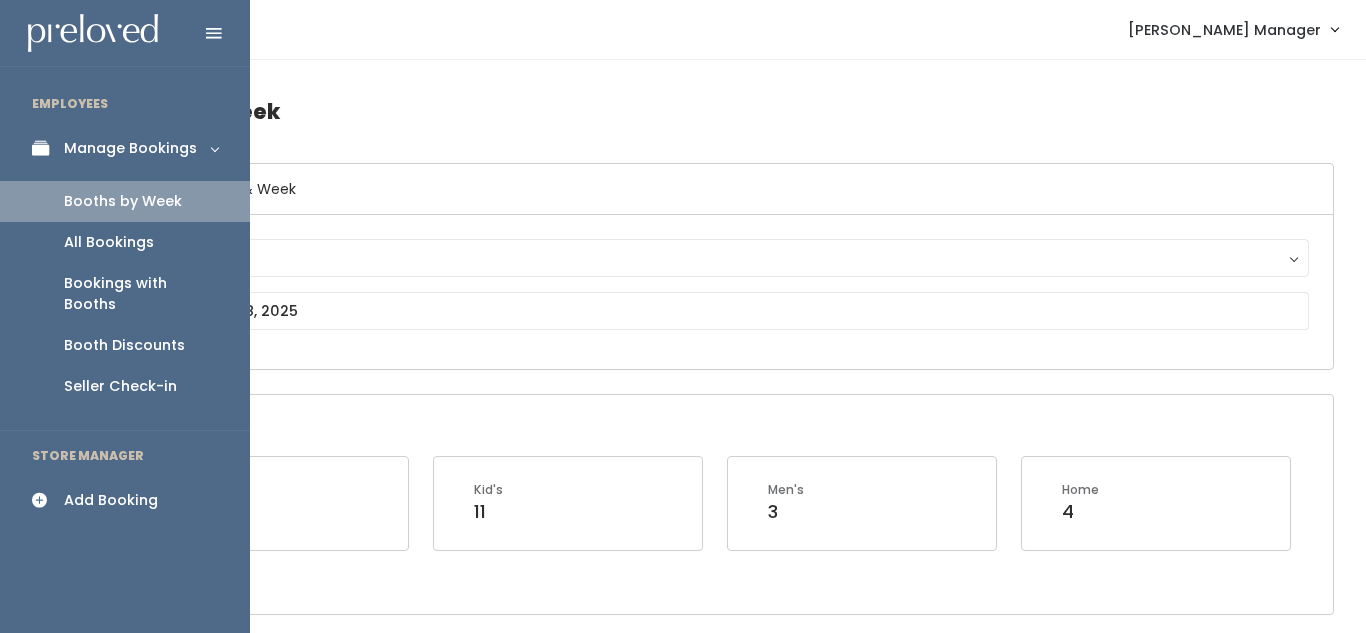 click on "Add Booking" at bounding box center [125, 500] 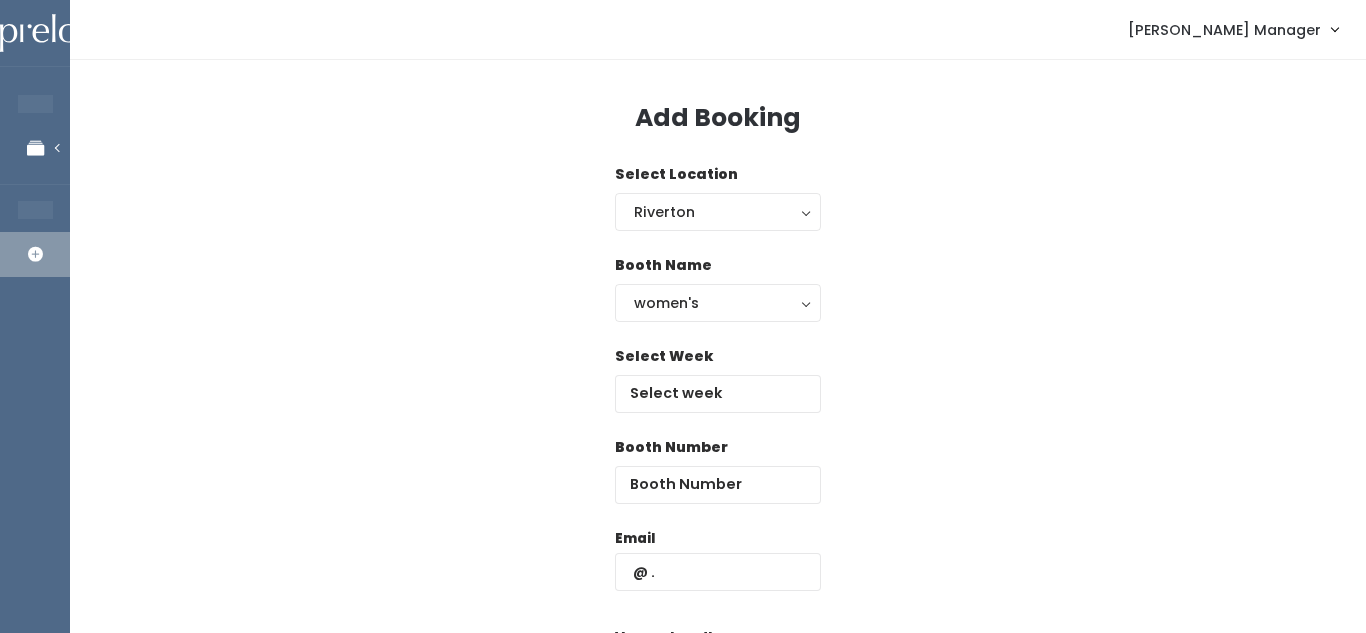 scroll, scrollTop: 0, scrollLeft: 0, axis: both 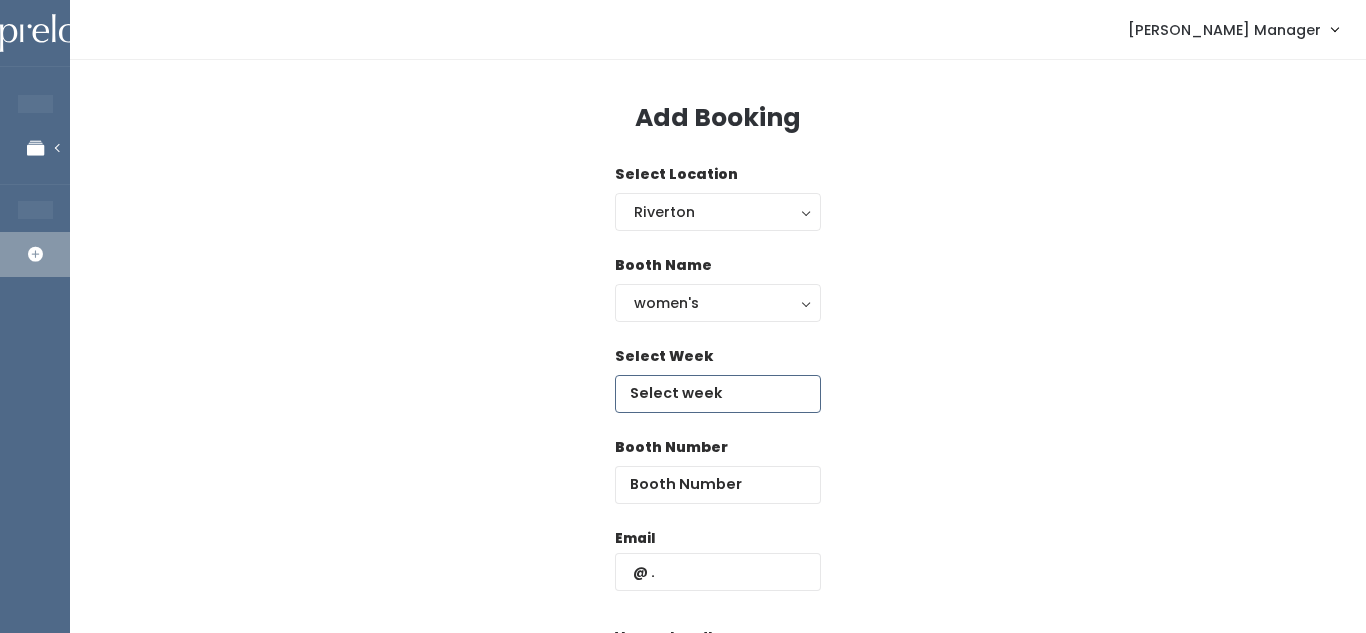 click at bounding box center (718, 394) 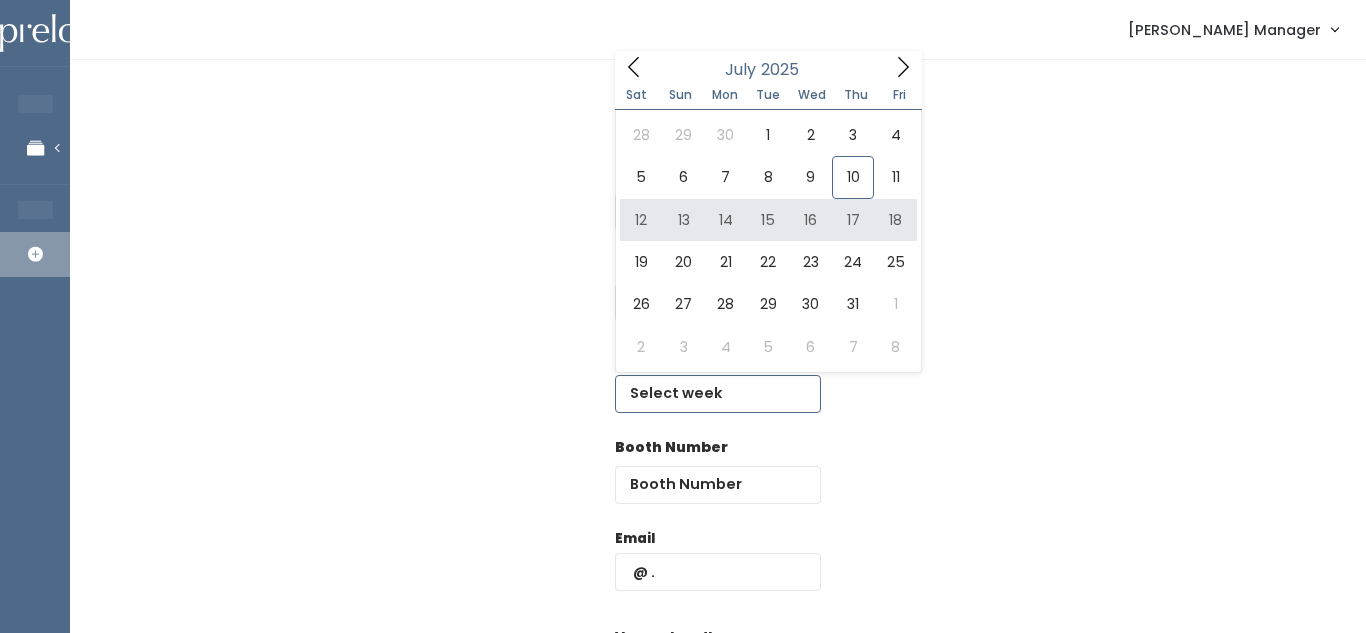 type on "[DATE] to [DATE]" 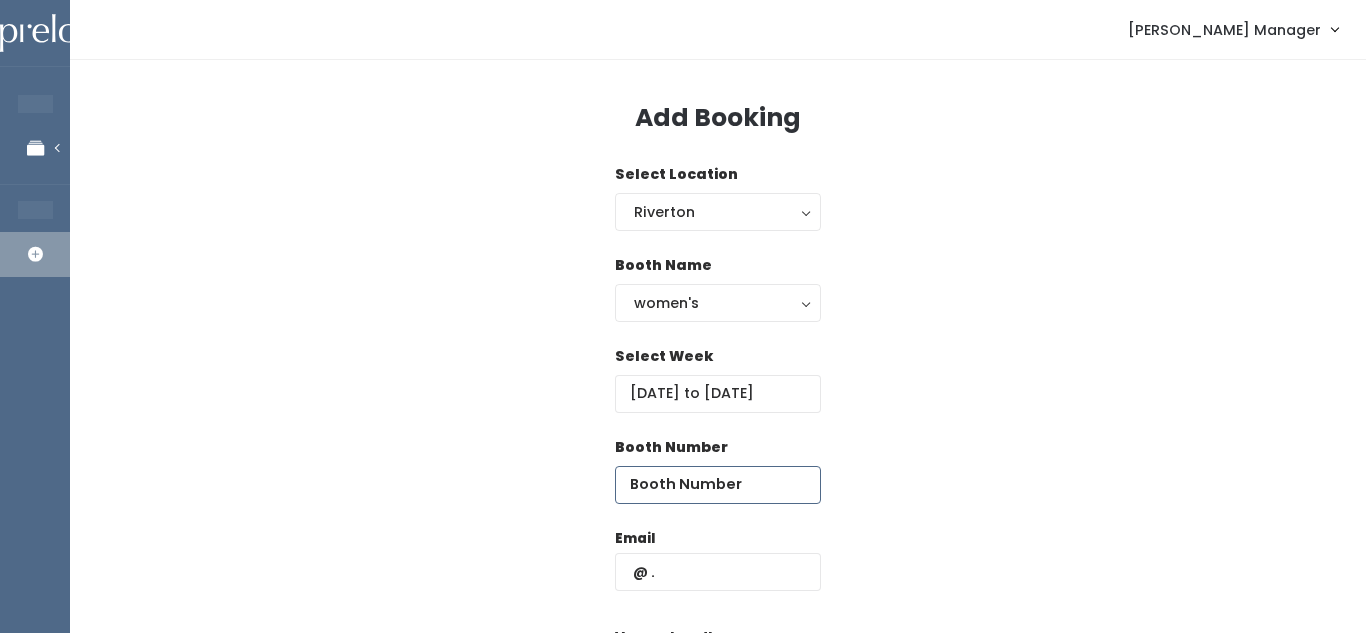 click at bounding box center (718, 485) 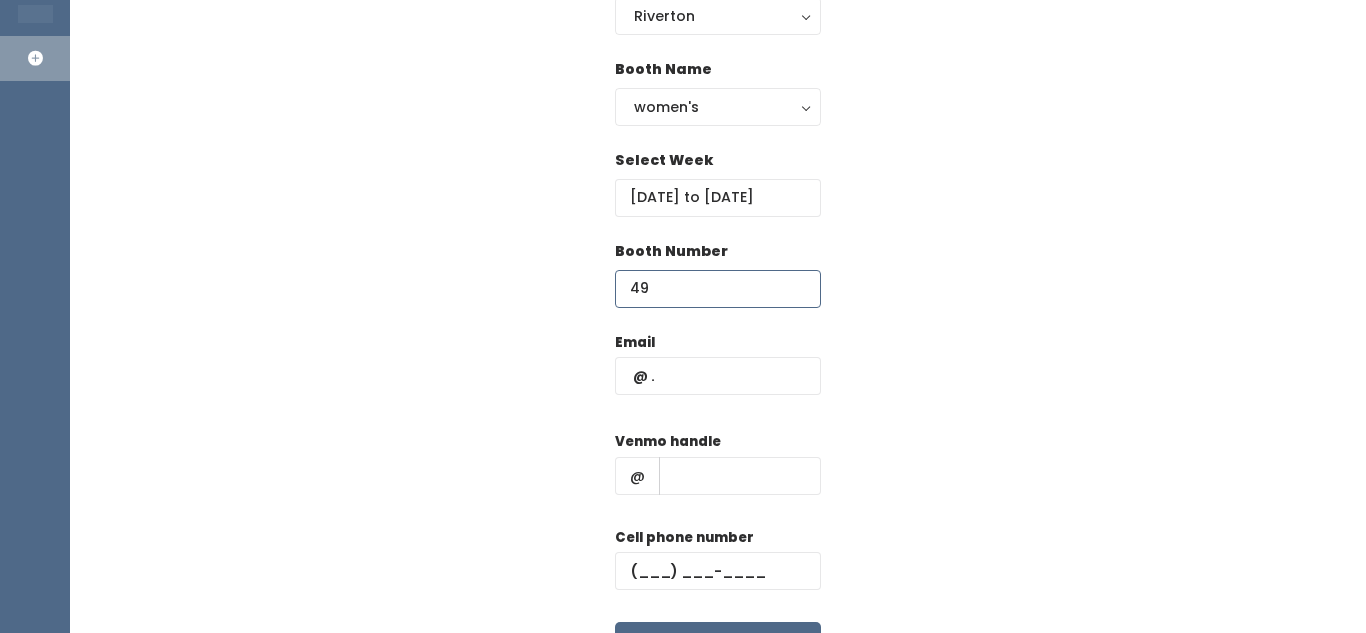 scroll, scrollTop: 197, scrollLeft: 0, axis: vertical 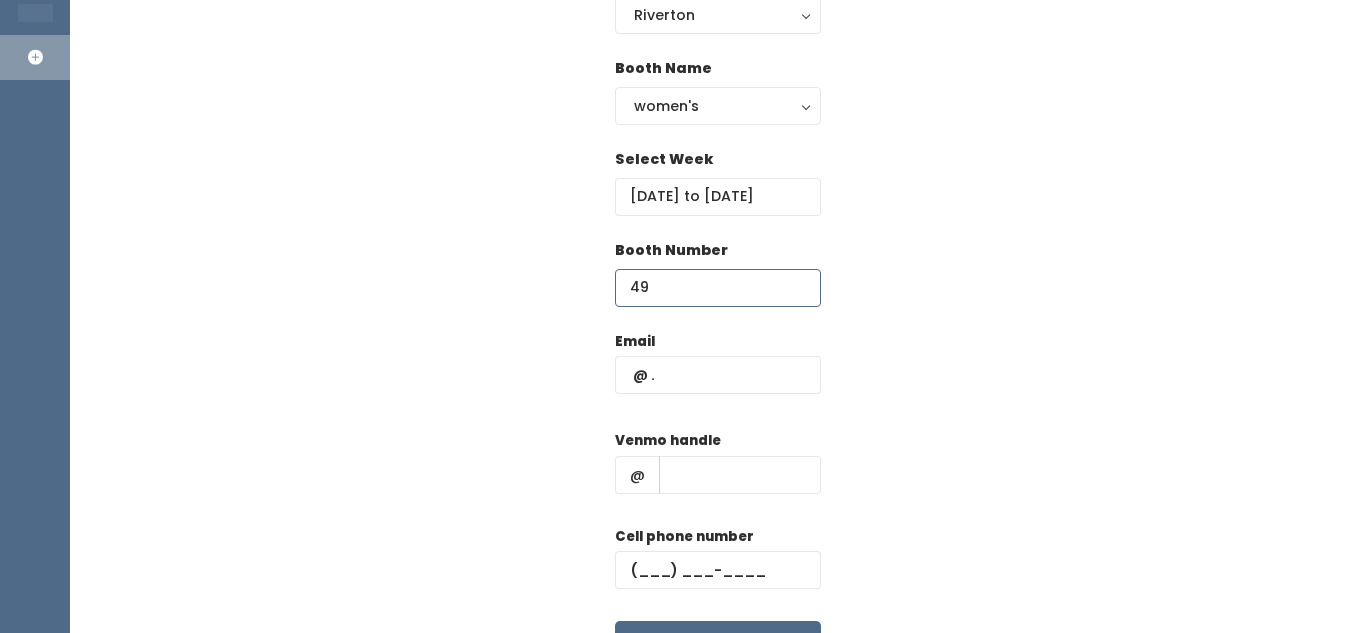 type on "49" 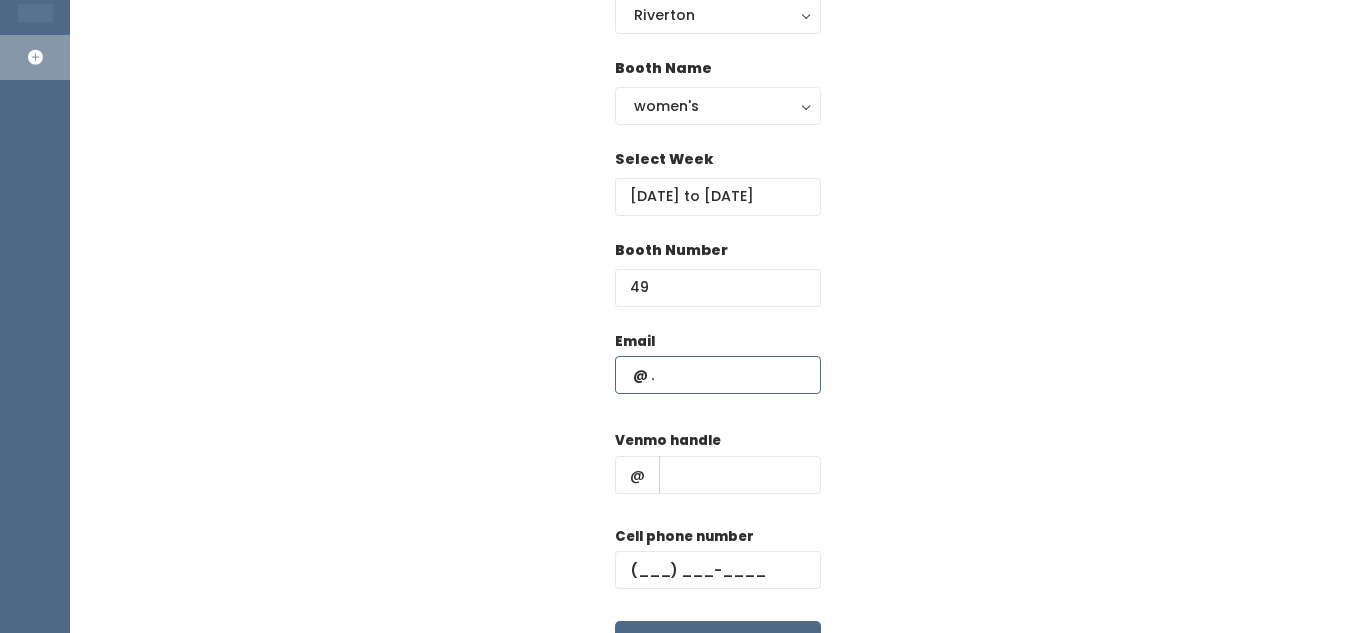 click at bounding box center (718, 375) 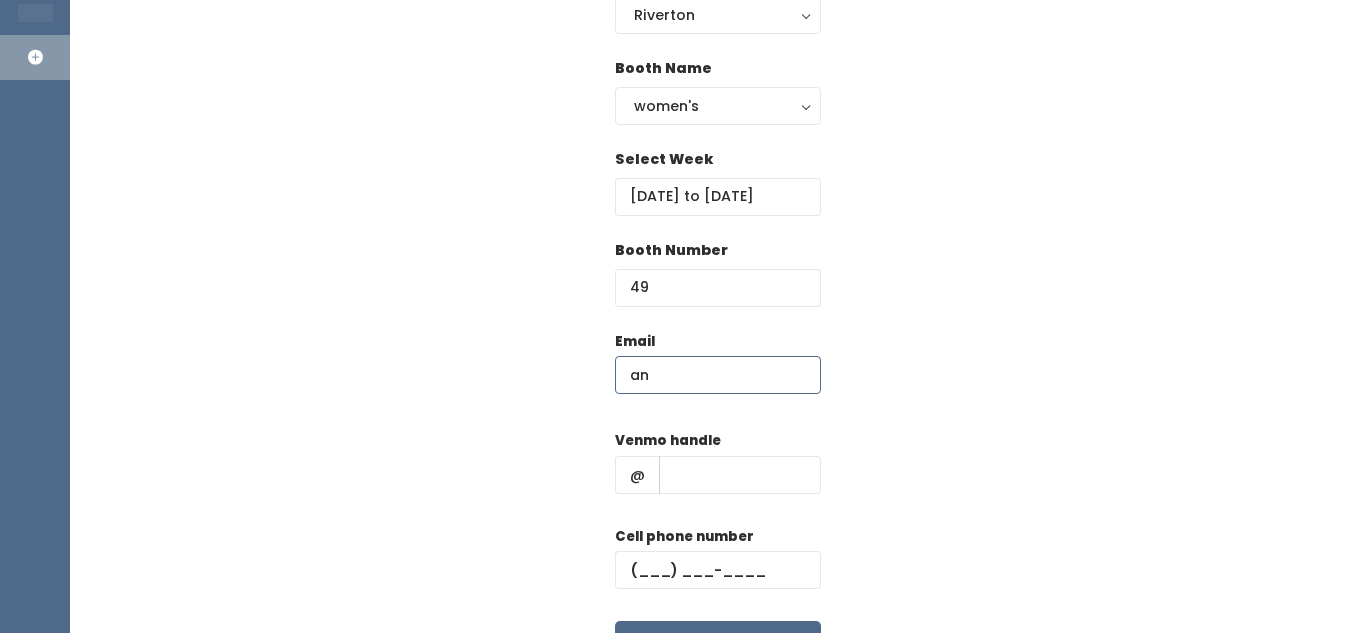 type on "[EMAIL_ADDRESS][DOMAIN_NAME]" 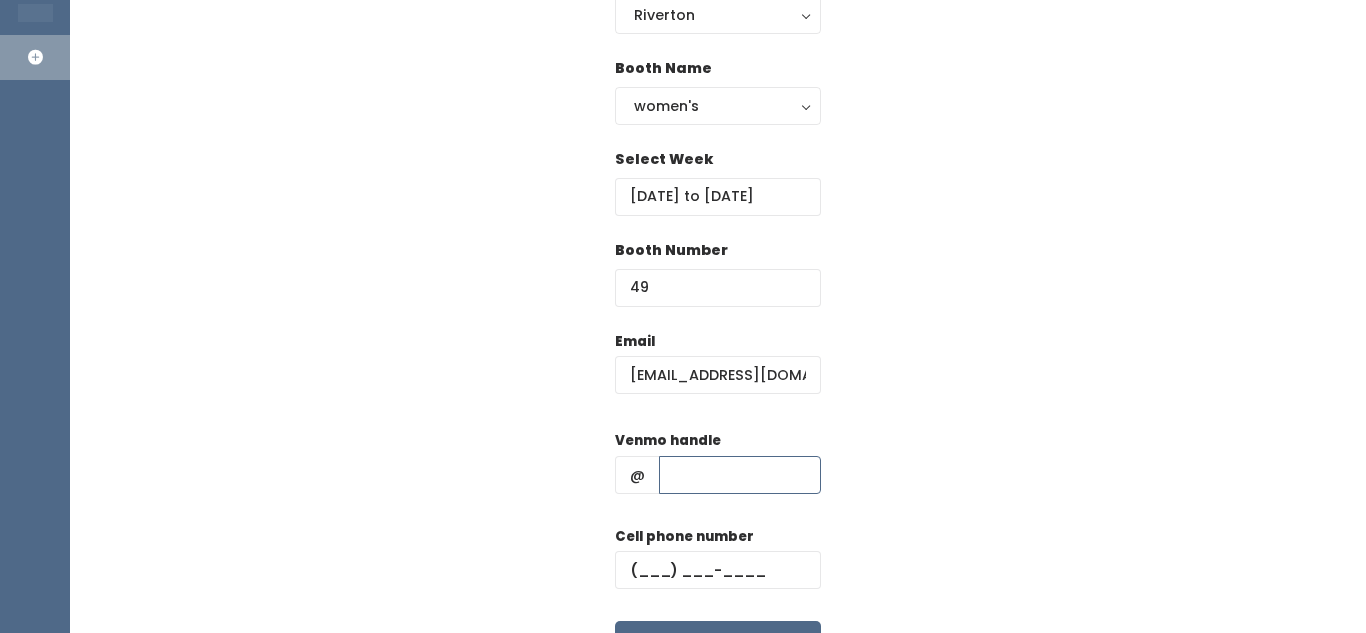 click at bounding box center [740, 475] 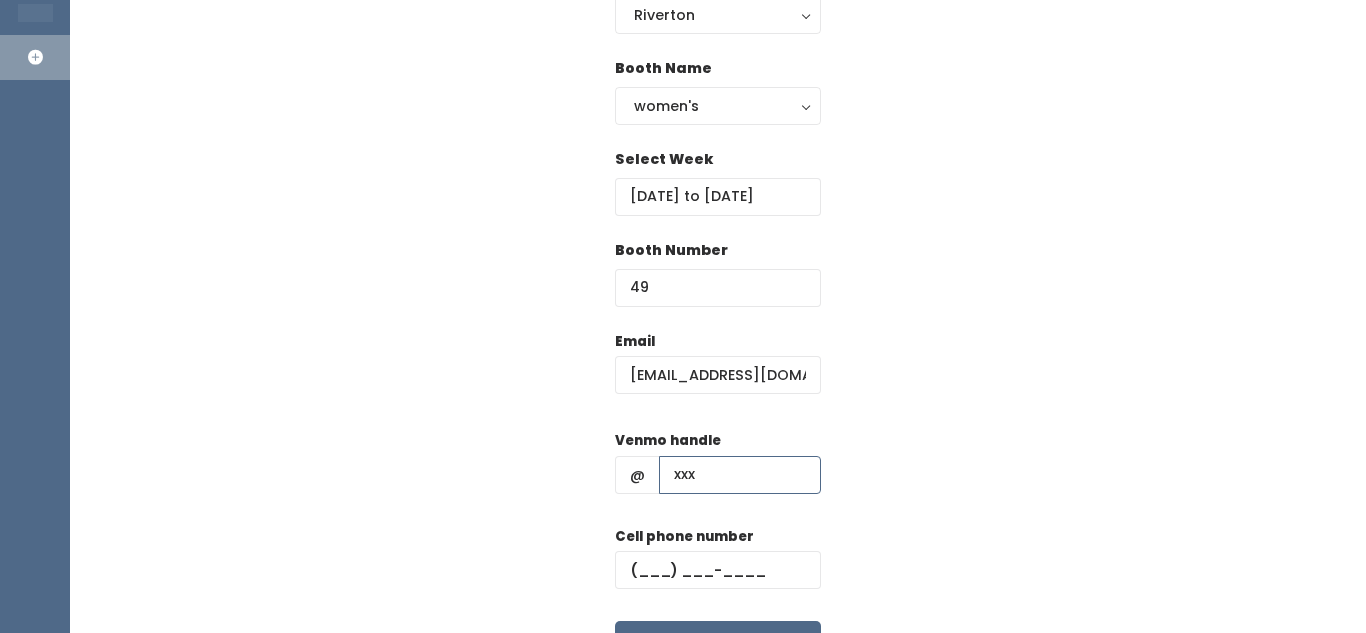 type on "xxx" 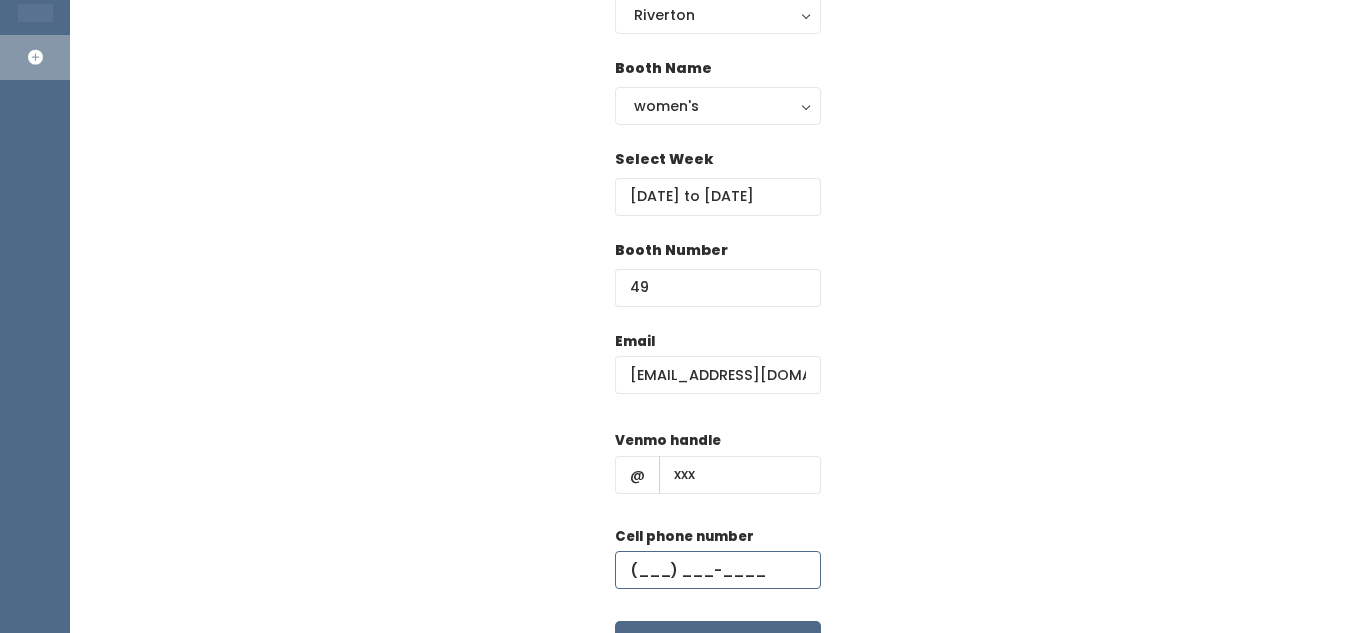 click at bounding box center [718, 570] 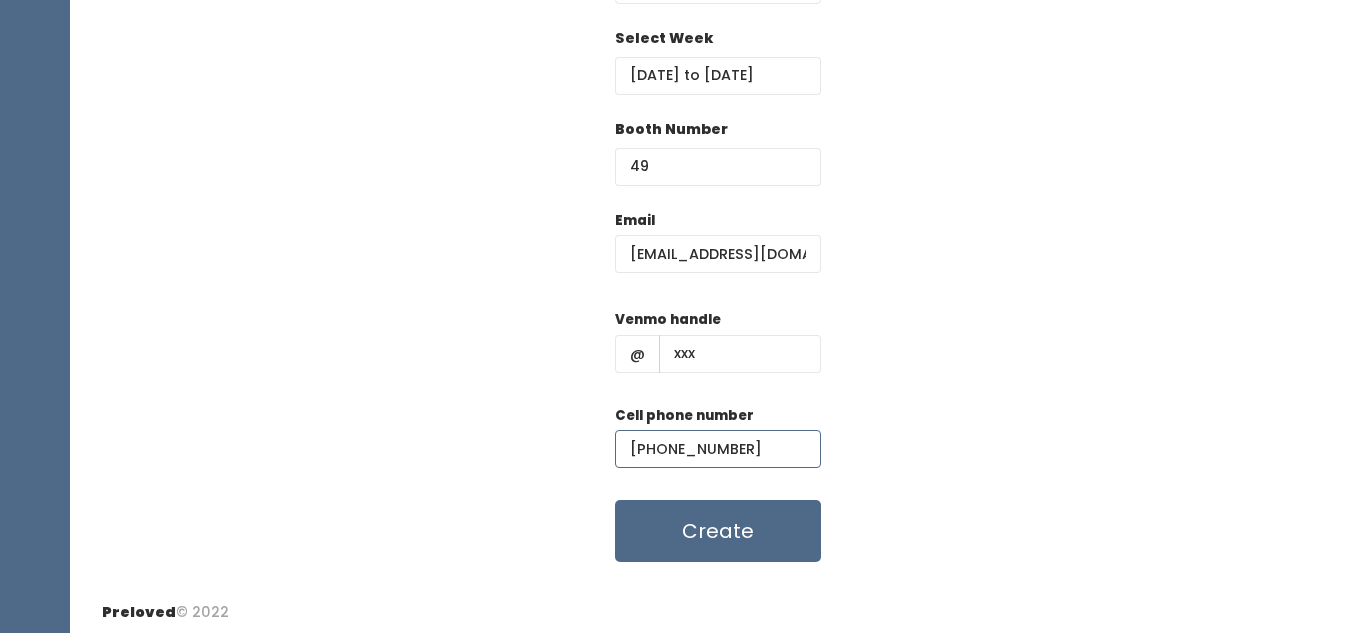 scroll, scrollTop: 324, scrollLeft: 0, axis: vertical 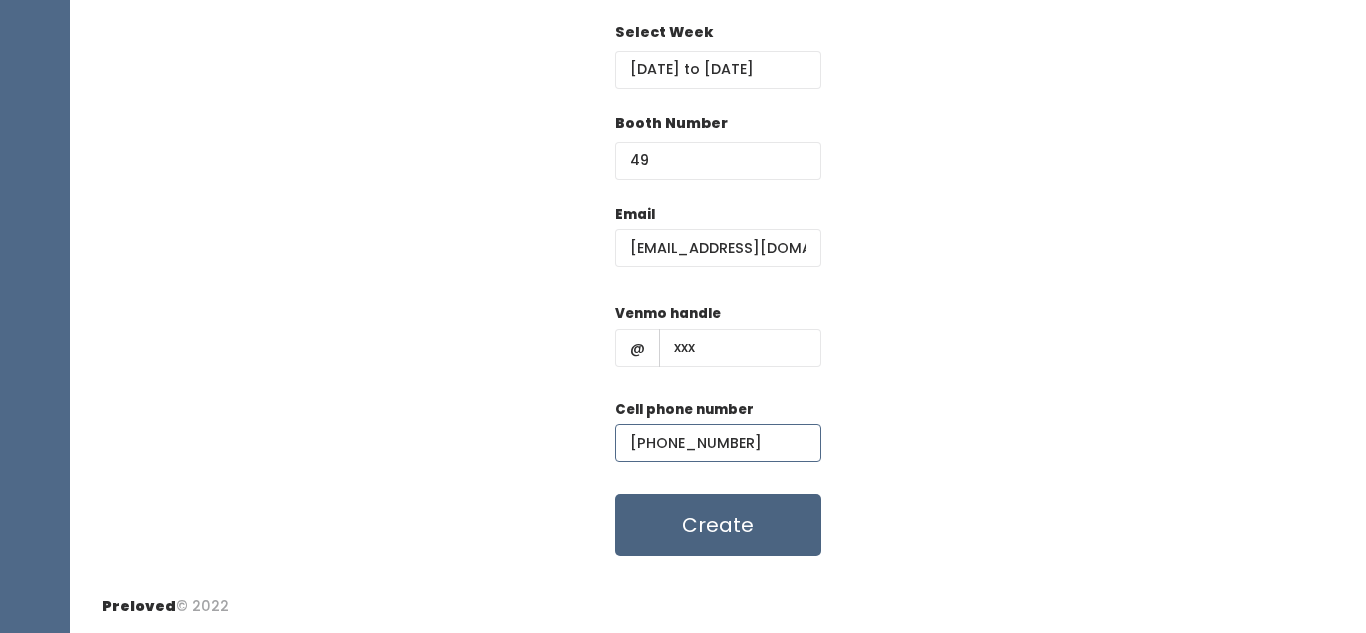 type on "(890) 880-9888" 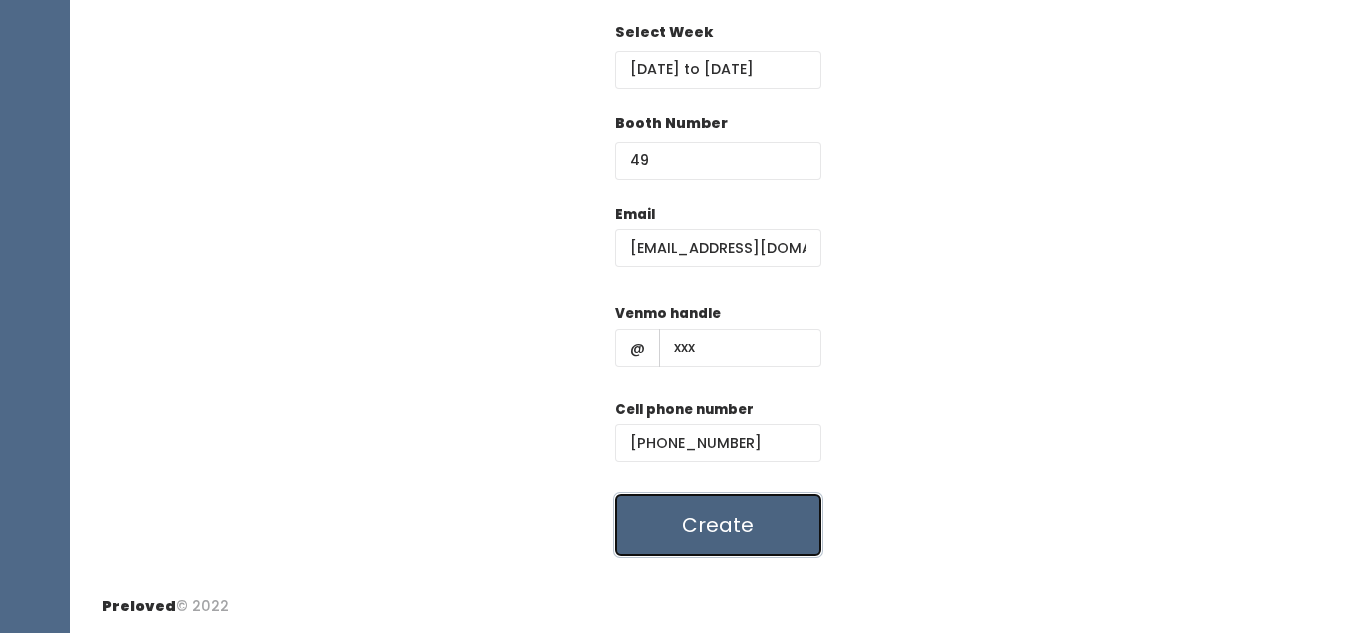 click on "Create" at bounding box center [718, 525] 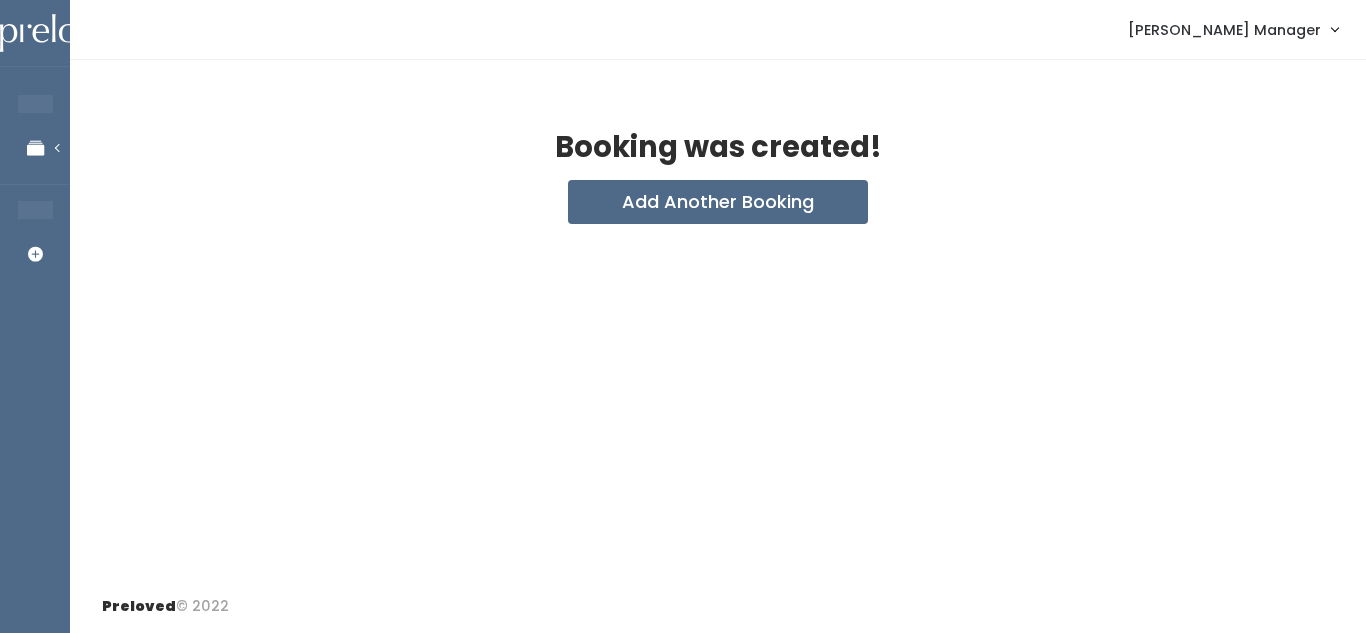 scroll, scrollTop: 0, scrollLeft: 0, axis: both 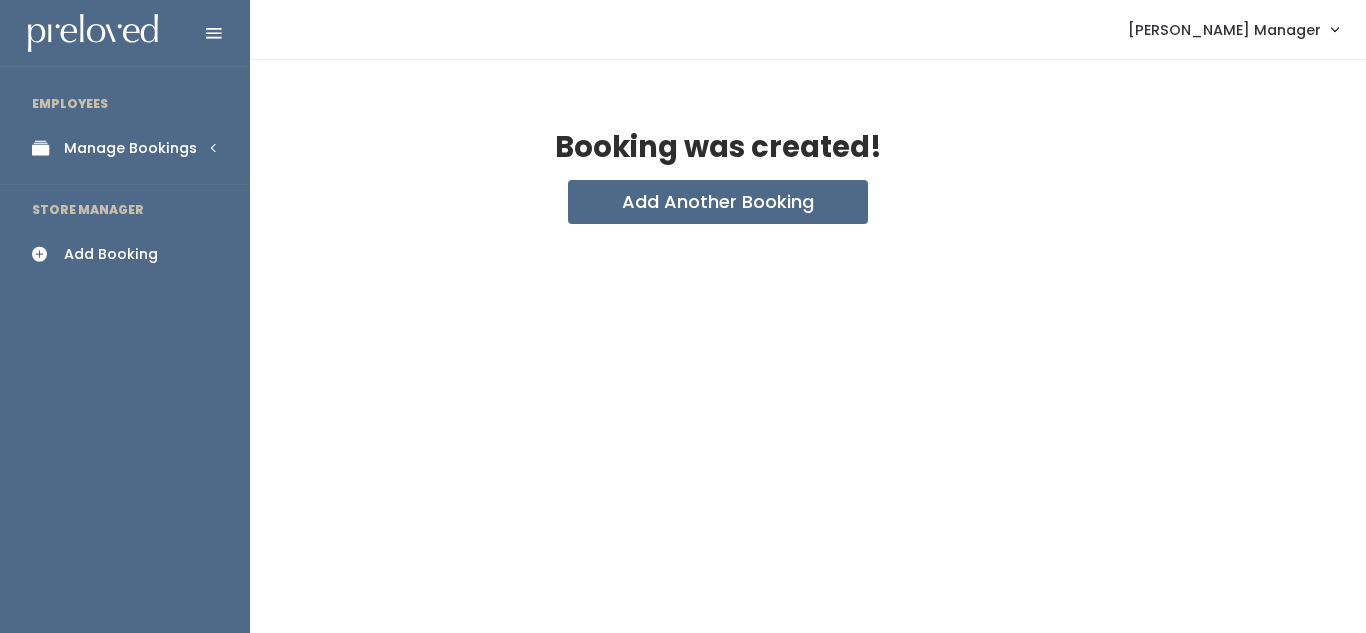 click at bounding box center [46, 148] 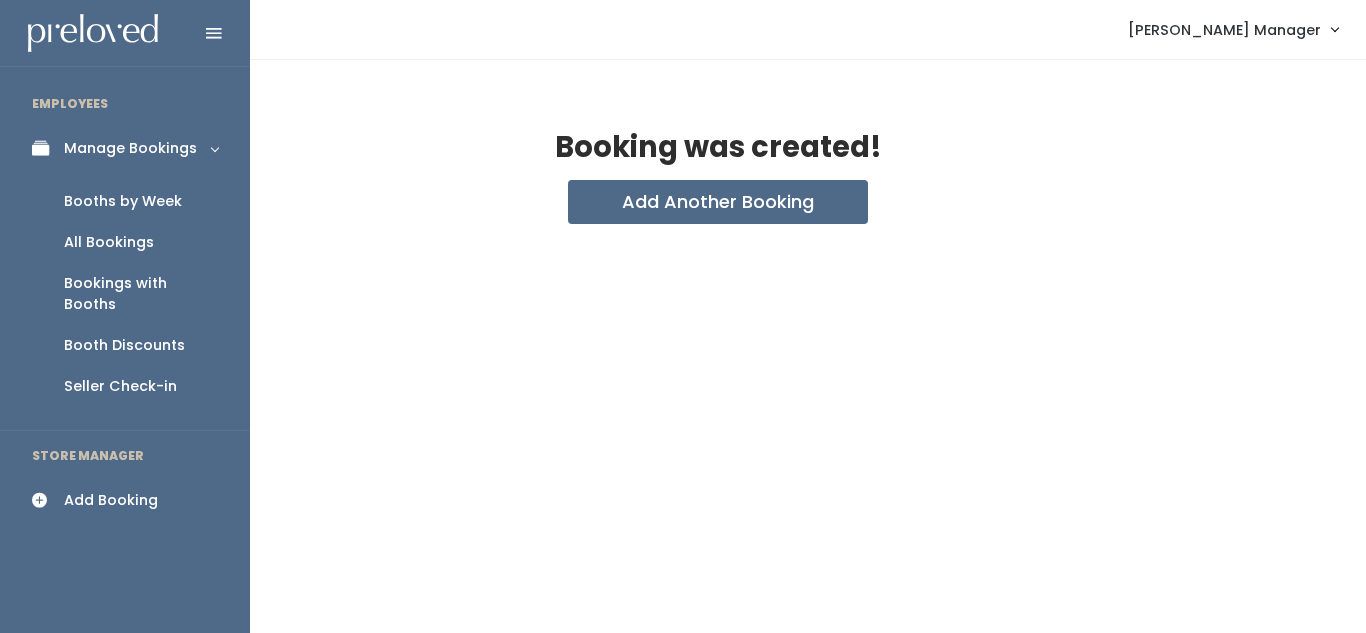 click on "All Bookings" at bounding box center [109, 242] 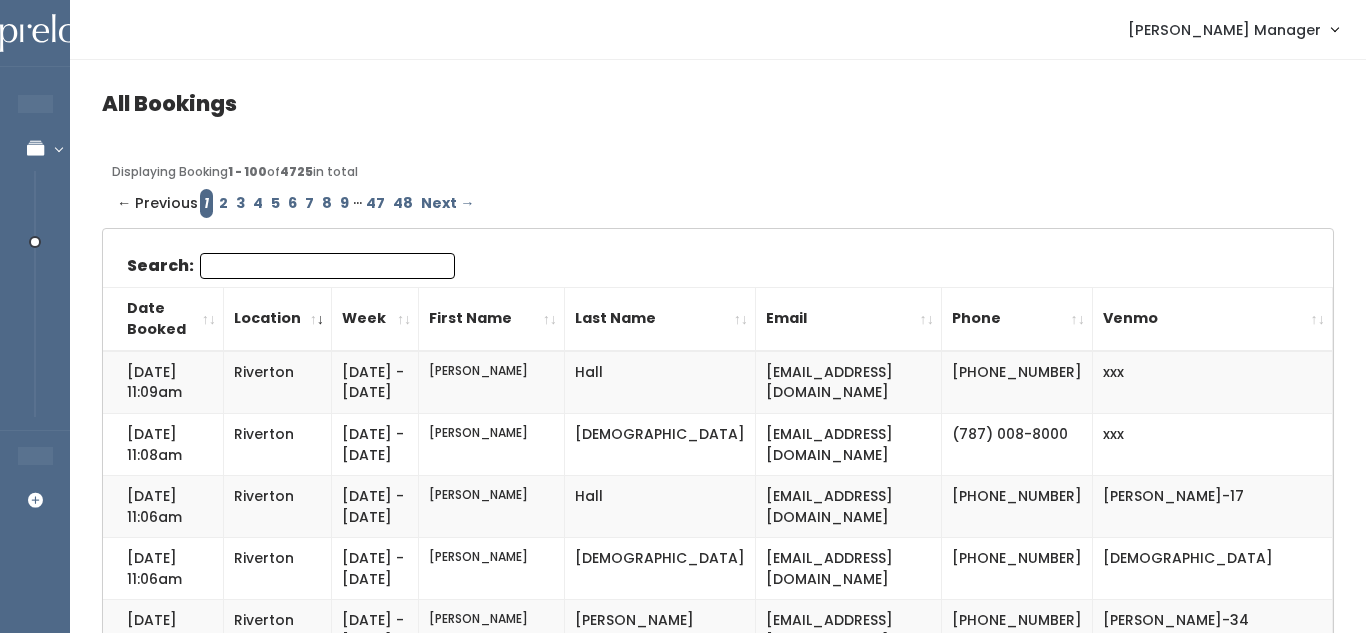 scroll, scrollTop: 0, scrollLeft: 0, axis: both 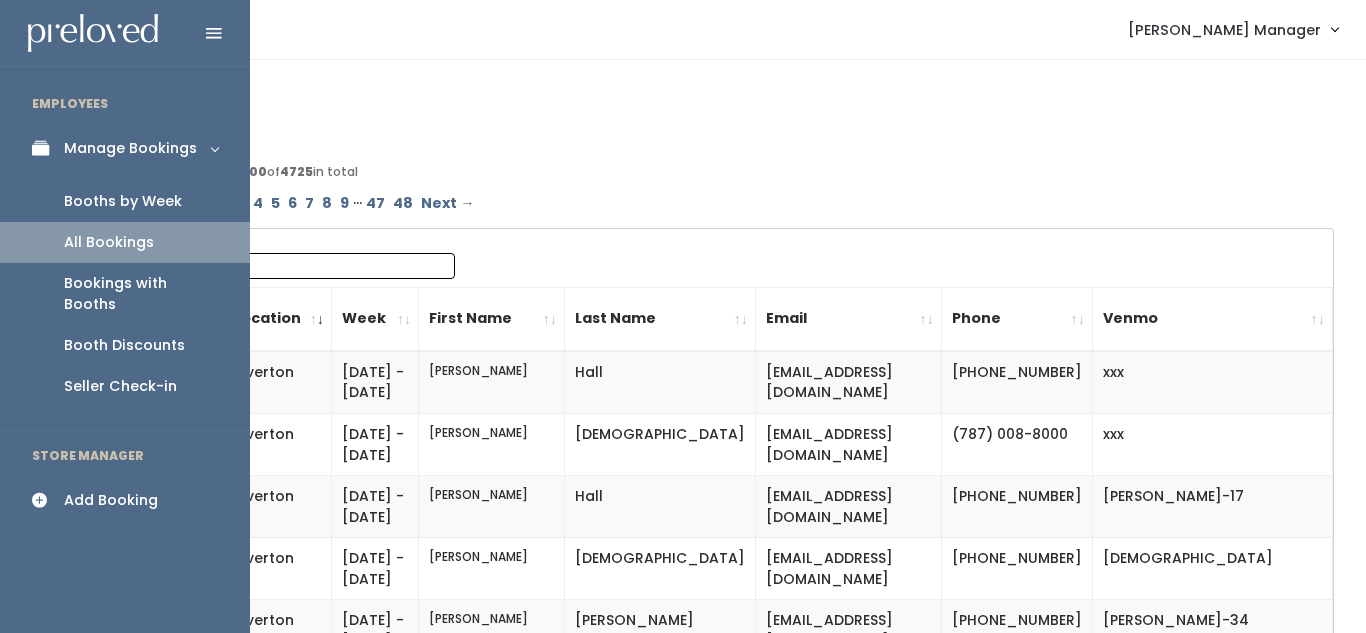 click on "Booths by Week" at bounding box center [123, 201] 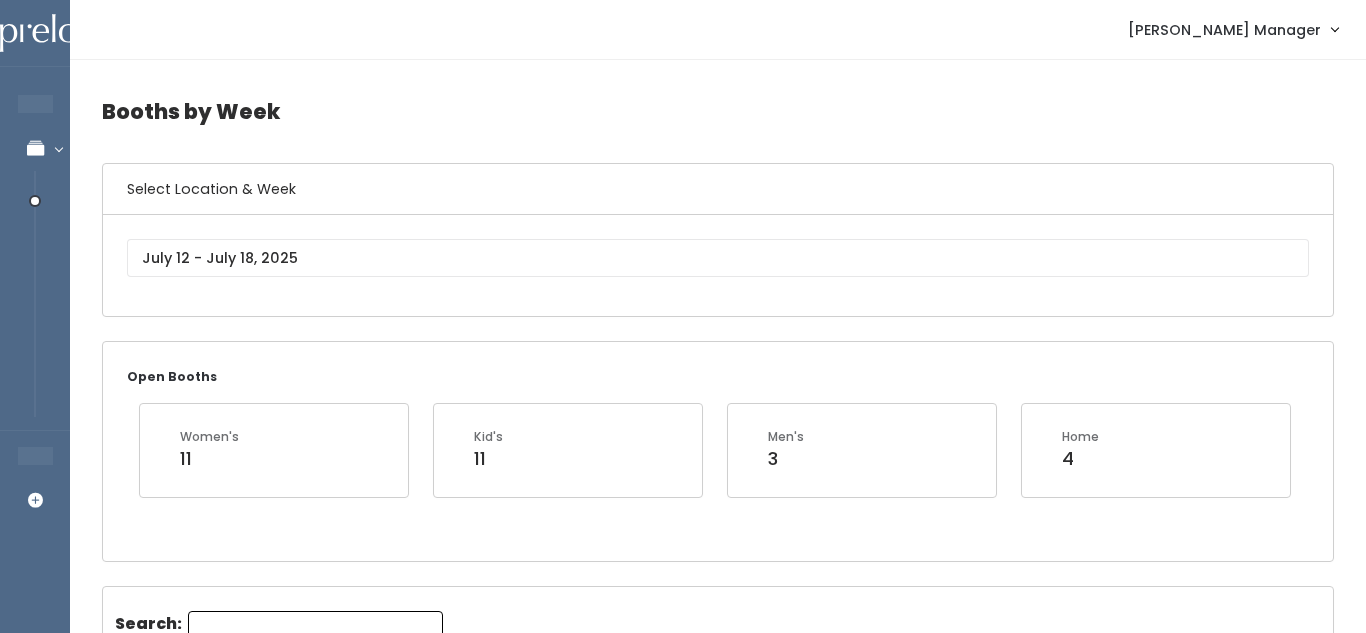 scroll, scrollTop: 0, scrollLeft: 0, axis: both 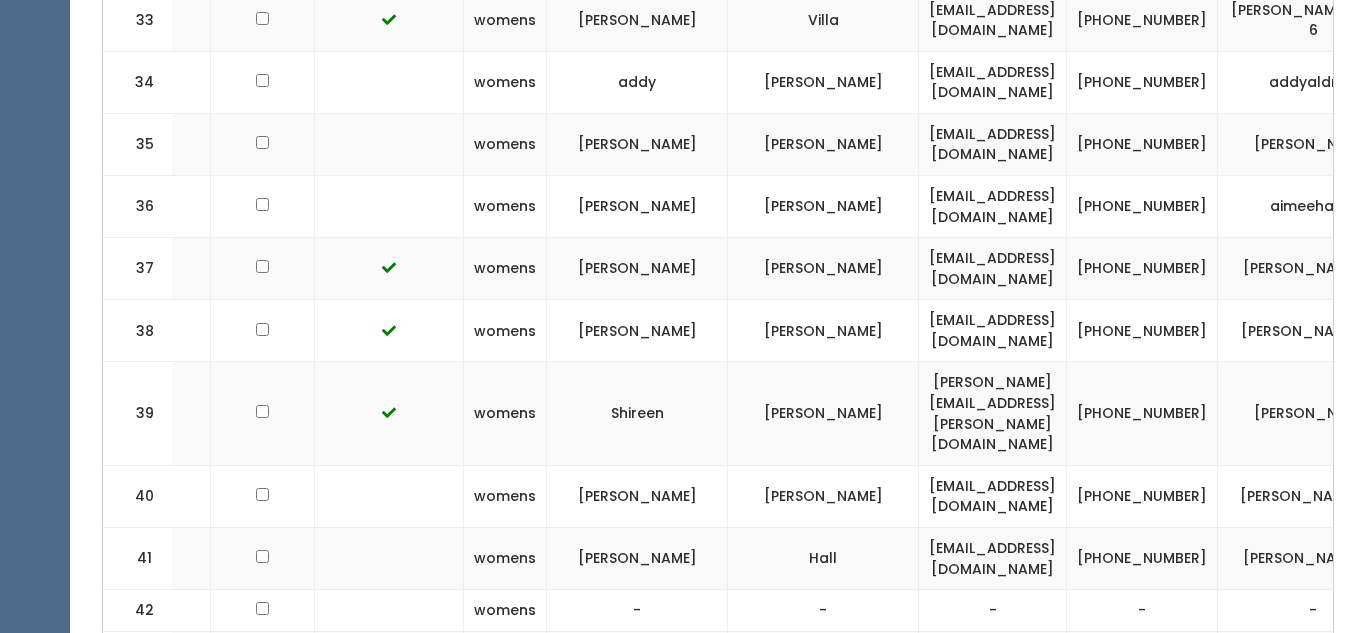 click at bounding box center (1445, 559) 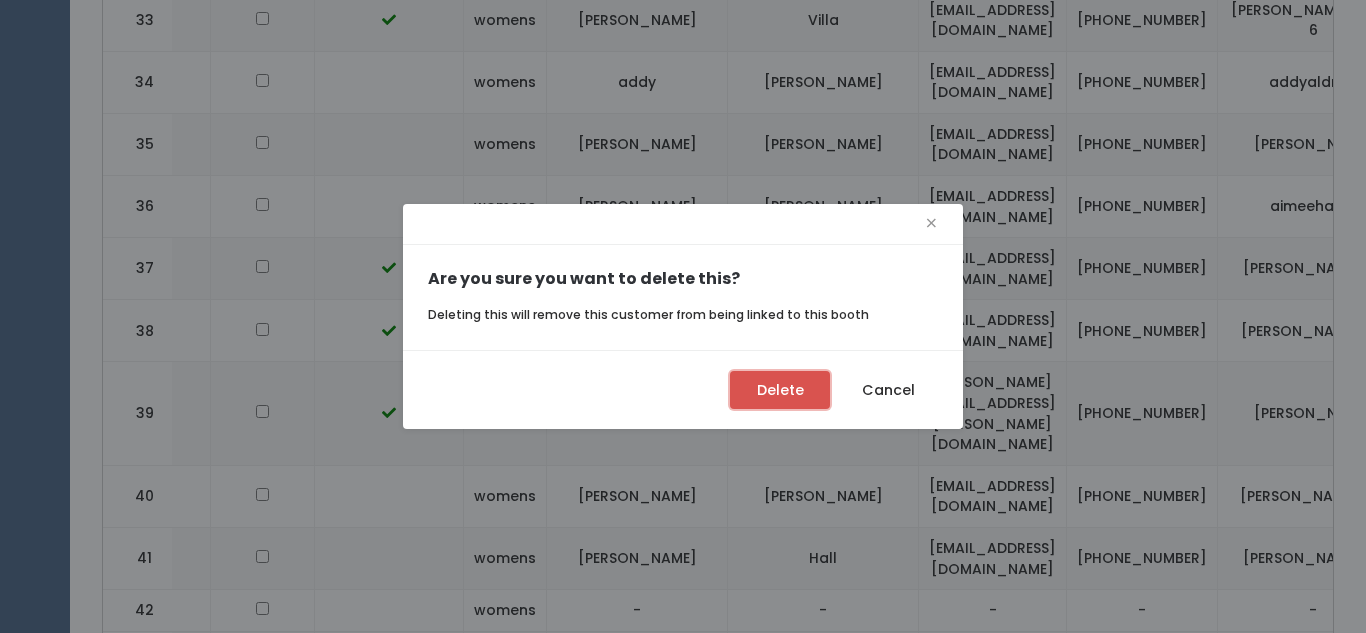 click on "Delete" at bounding box center [780, 390] 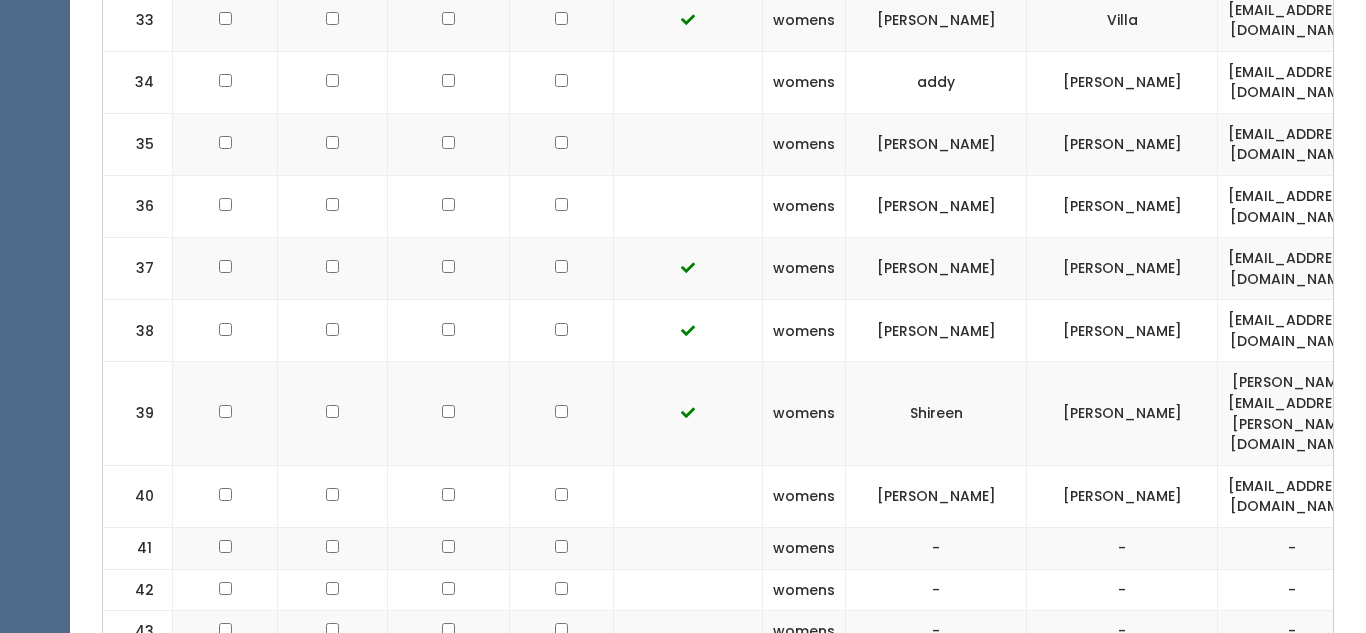 scroll, scrollTop: 2576, scrollLeft: 0, axis: vertical 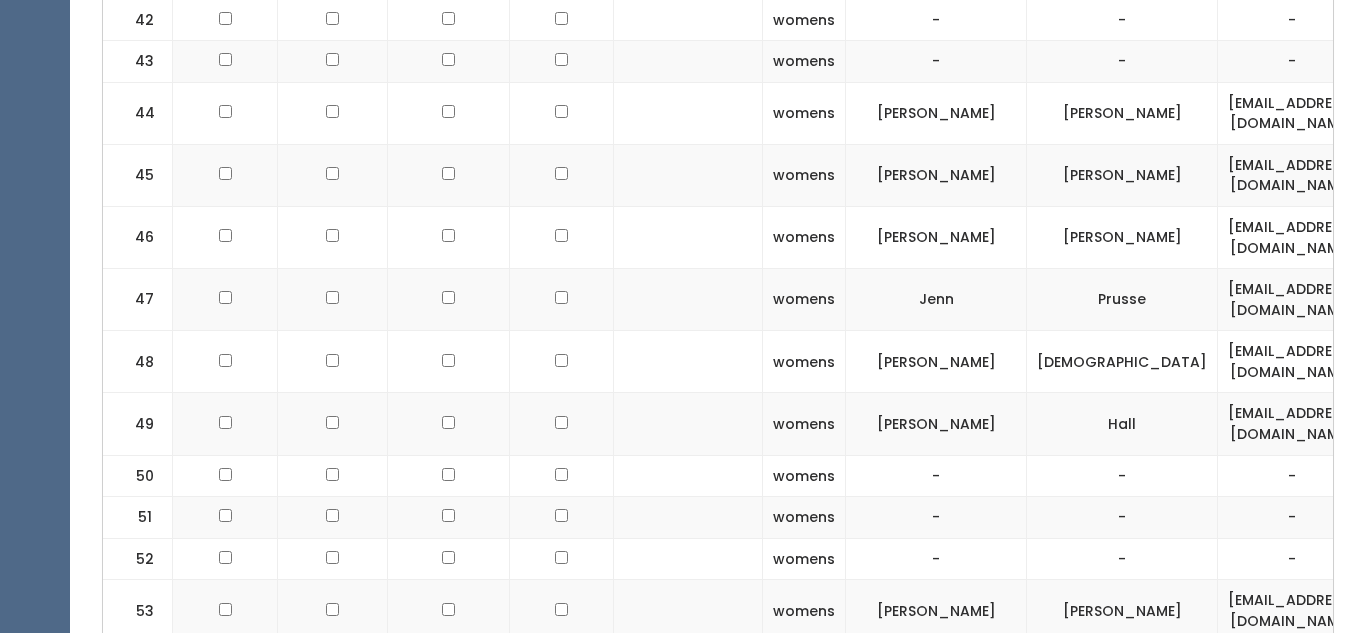 click on "womens" at bounding box center [804, 518] 